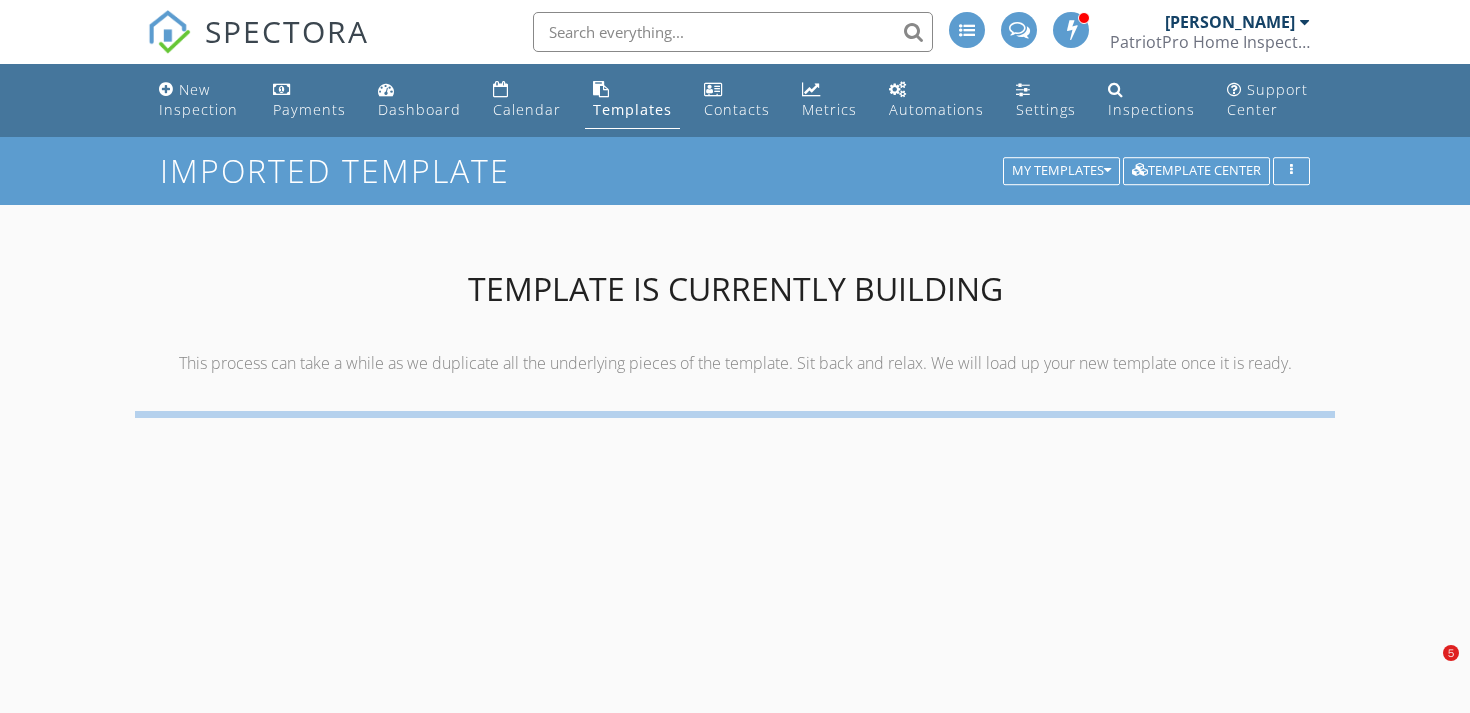 scroll, scrollTop: 0, scrollLeft: 0, axis: both 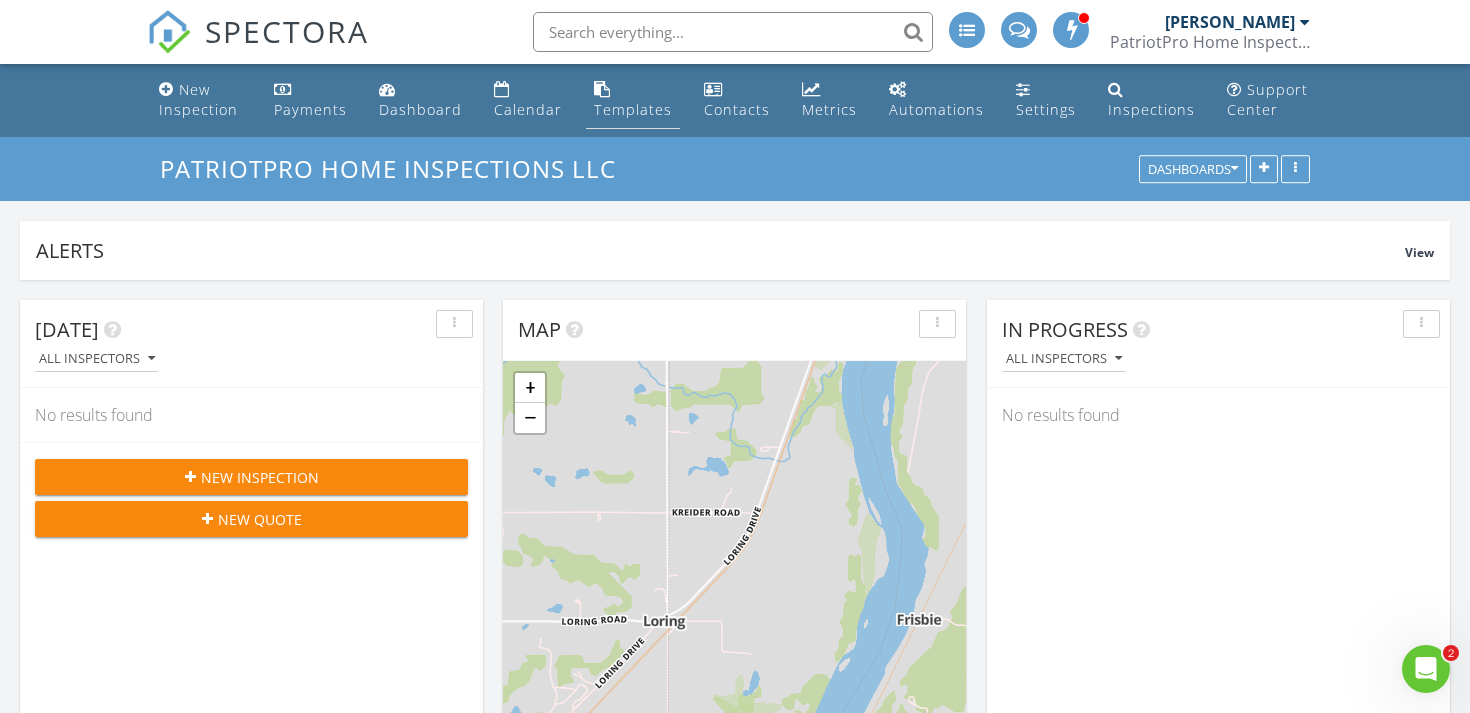 click on "Templates" at bounding box center (633, 109) 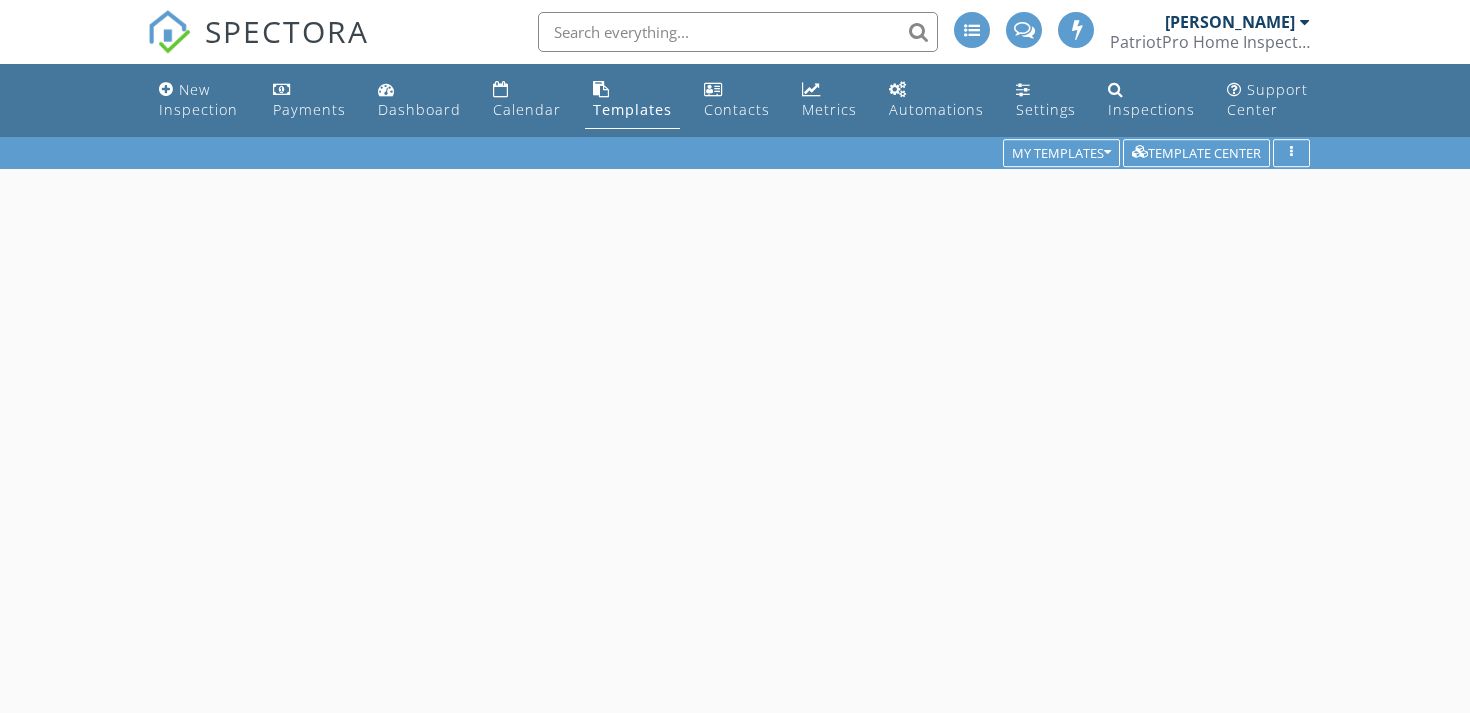 scroll, scrollTop: 0, scrollLeft: 0, axis: both 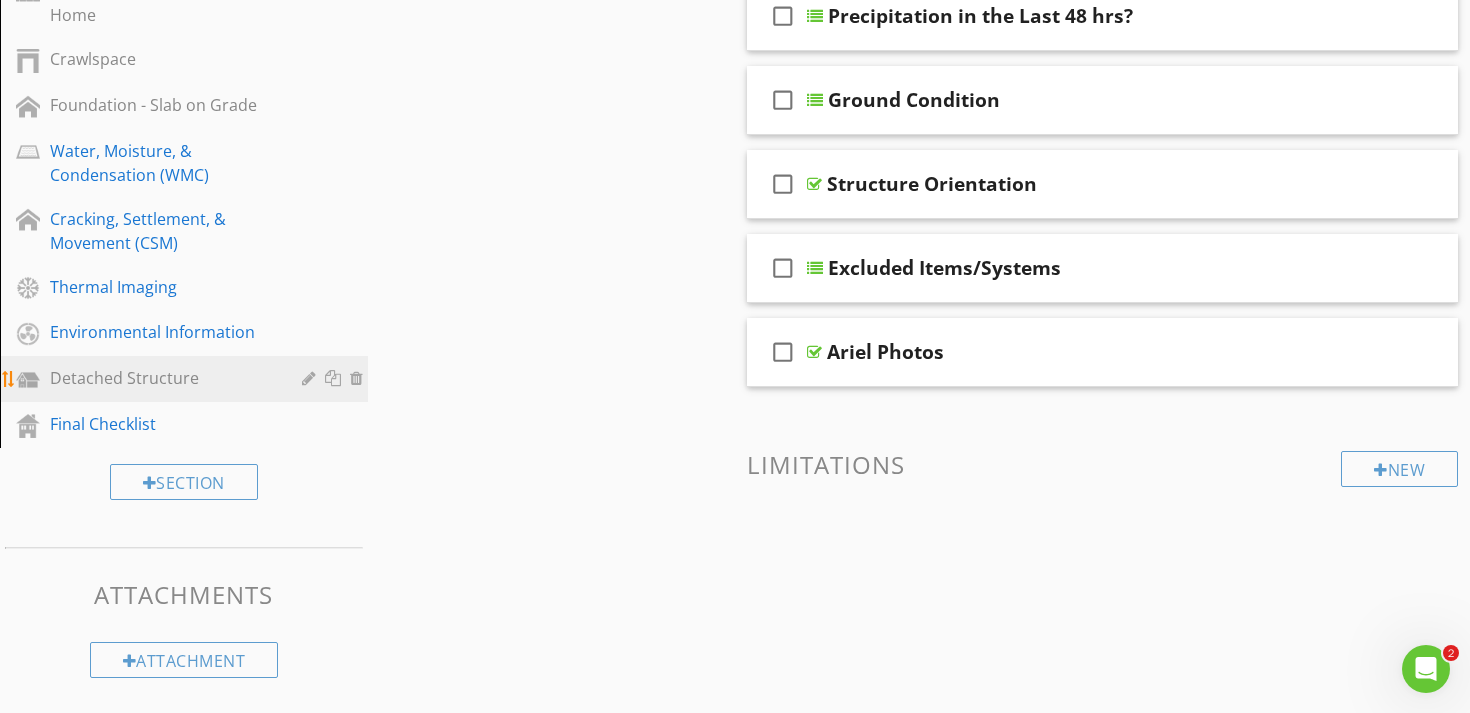 click on "Detached Structure" at bounding box center (161, 378) 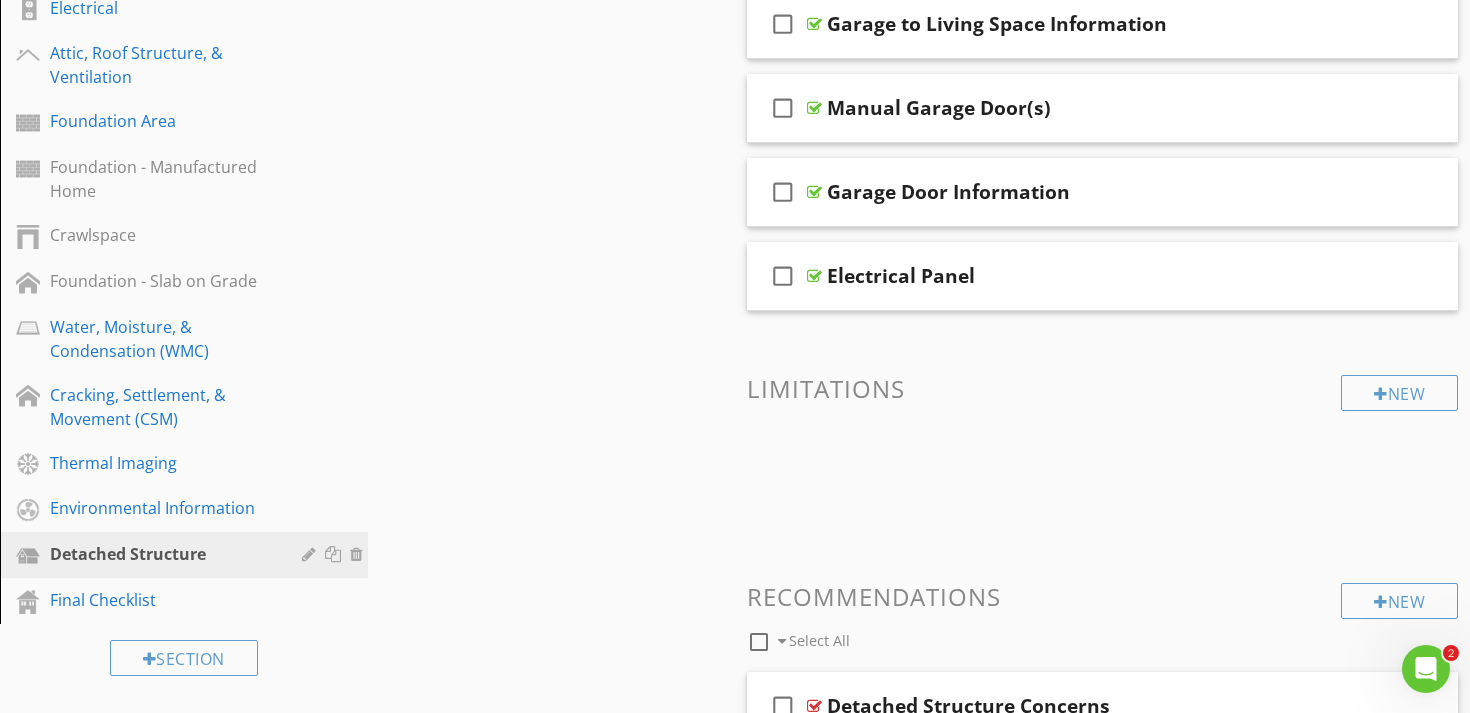 scroll, scrollTop: 0, scrollLeft: 0, axis: both 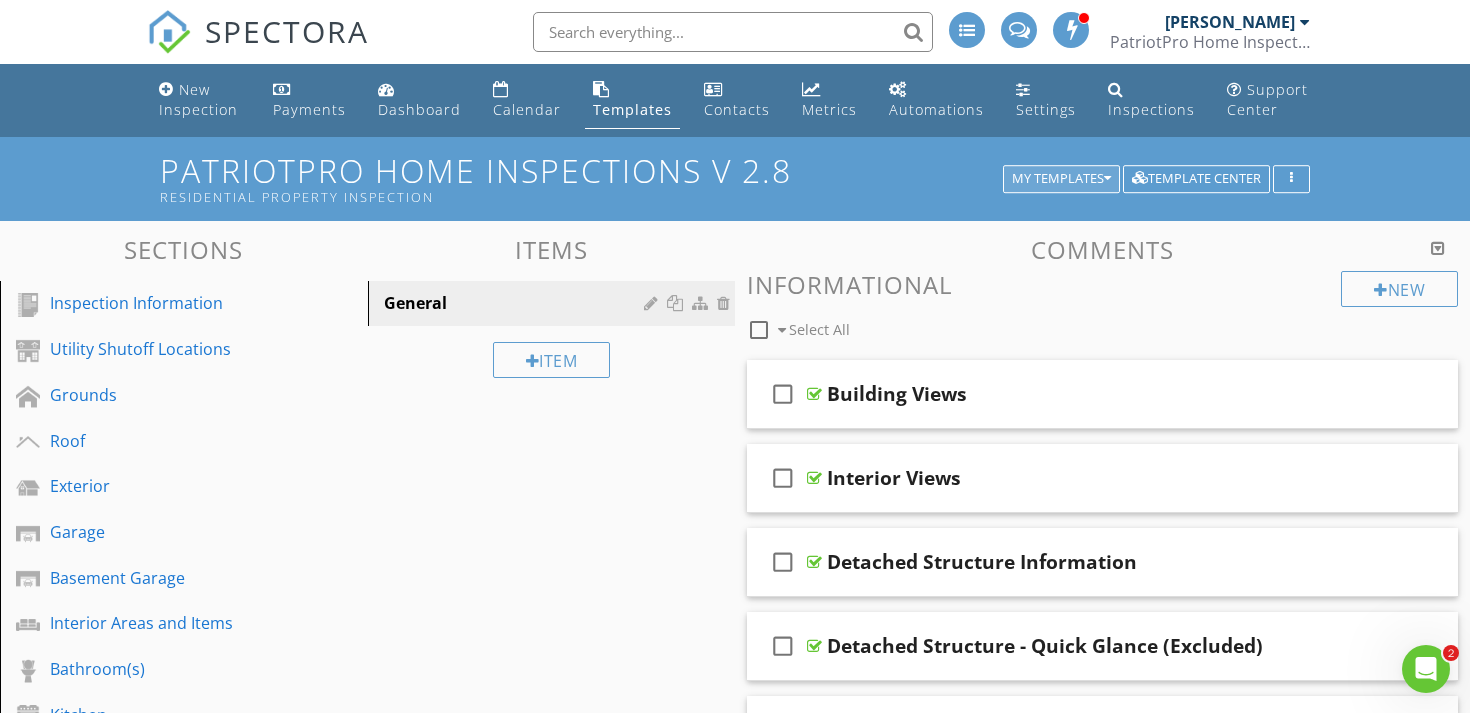 click on "My Templates" at bounding box center [1061, 179] 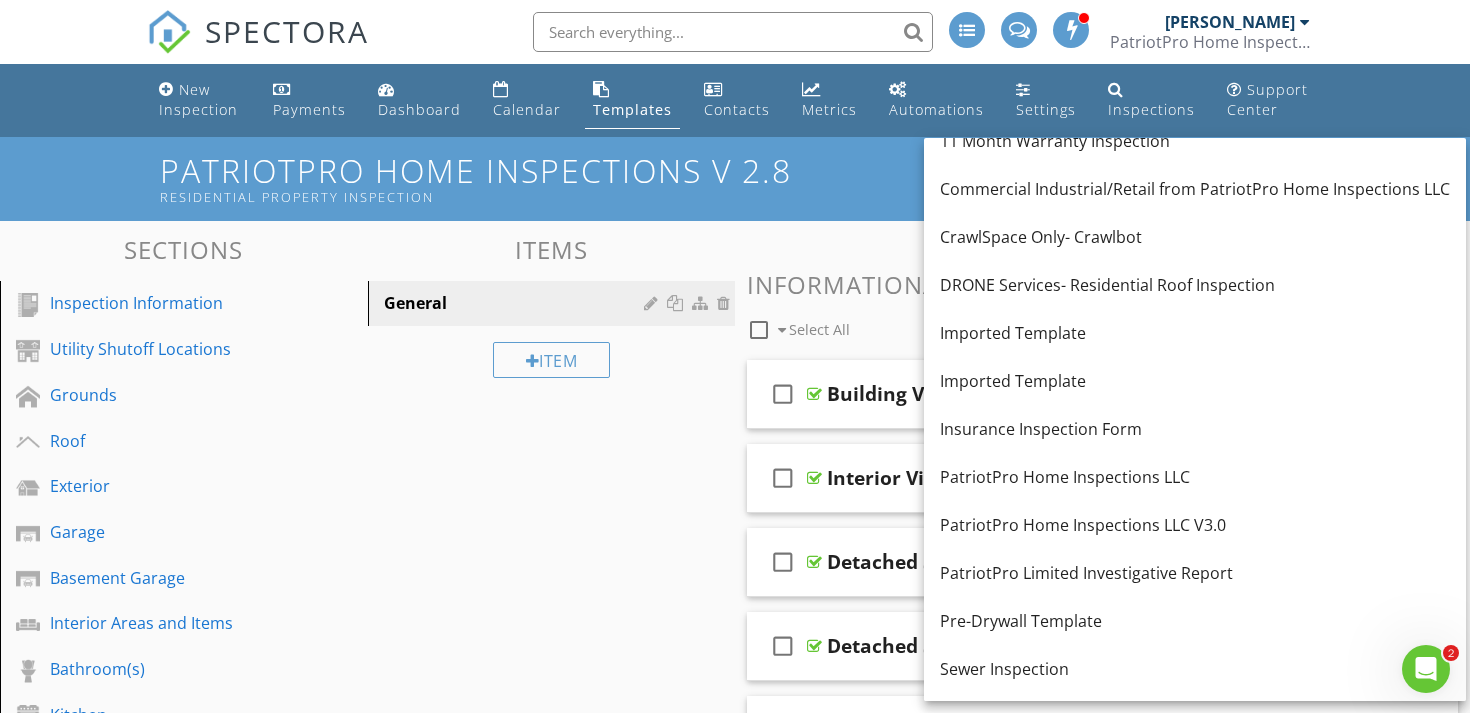 scroll, scrollTop: 589, scrollLeft: 0, axis: vertical 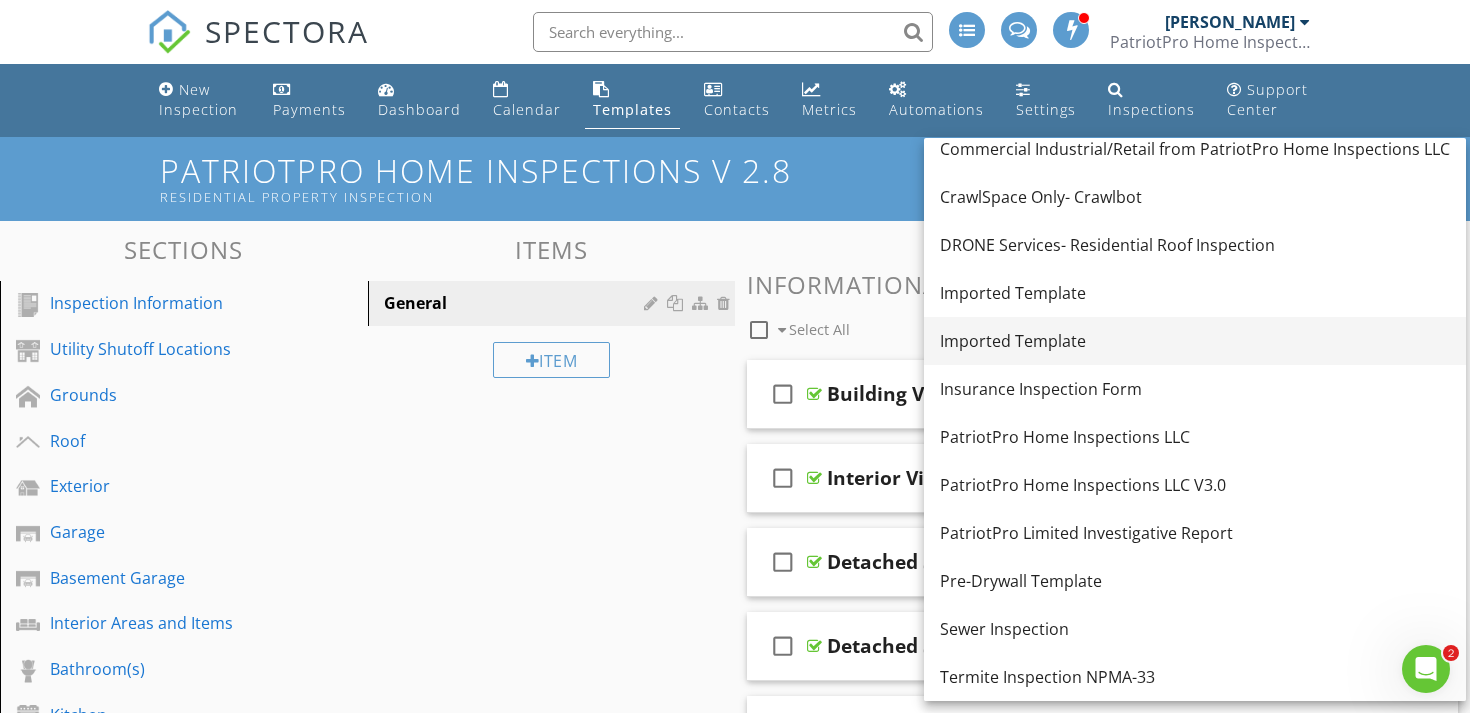 click on "Imported Template" at bounding box center [1195, 341] 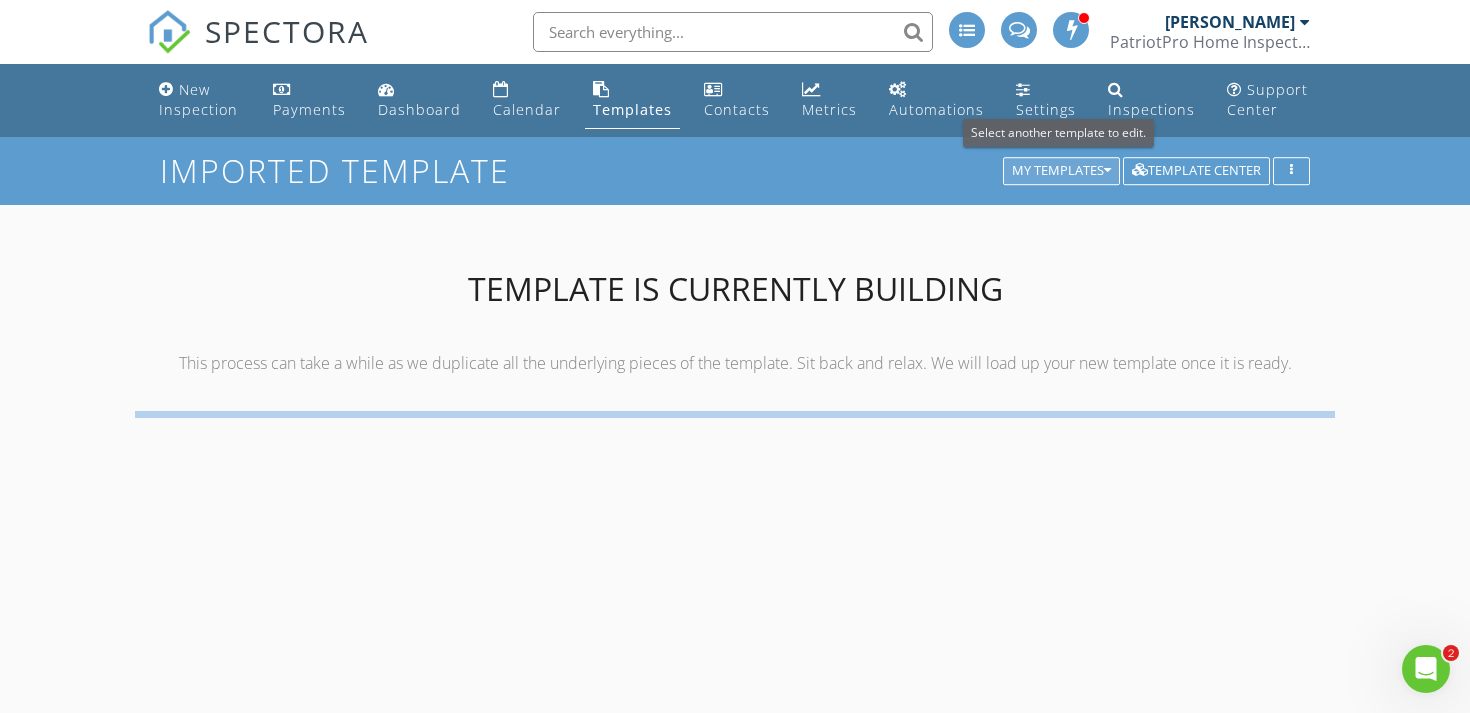 click on "My Templates" at bounding box center (1061, 171) 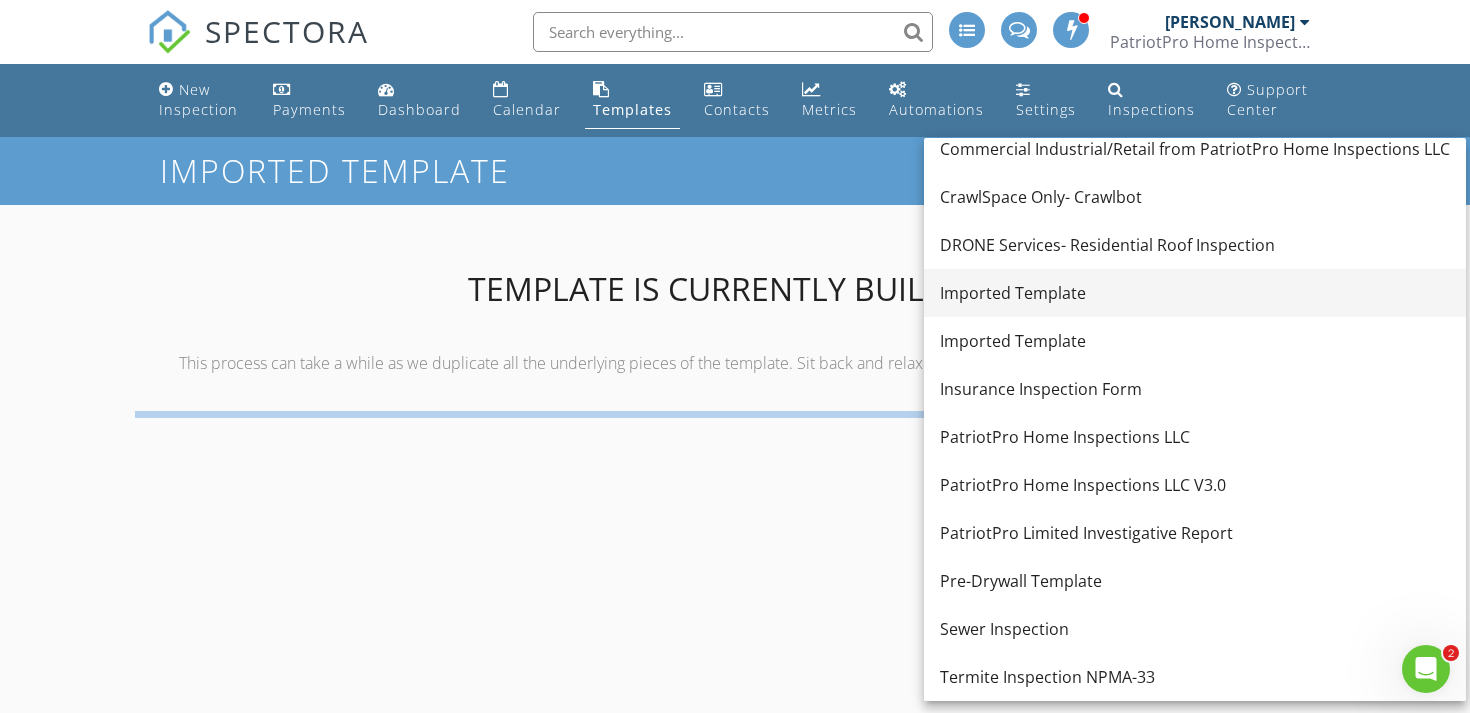 click on "Imported Template" at bounding box center (1195, 293) 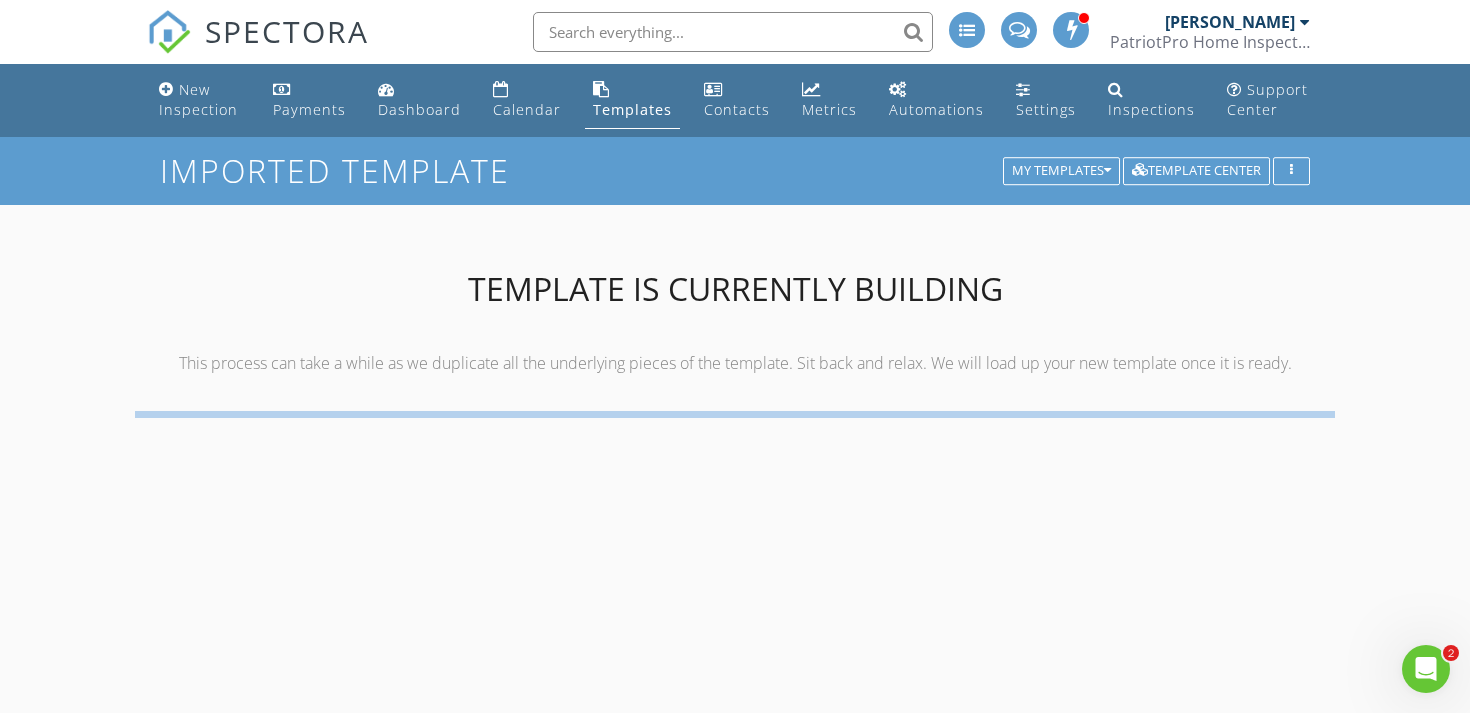 click on "SPECTORA" at bounding box center [287, 31] 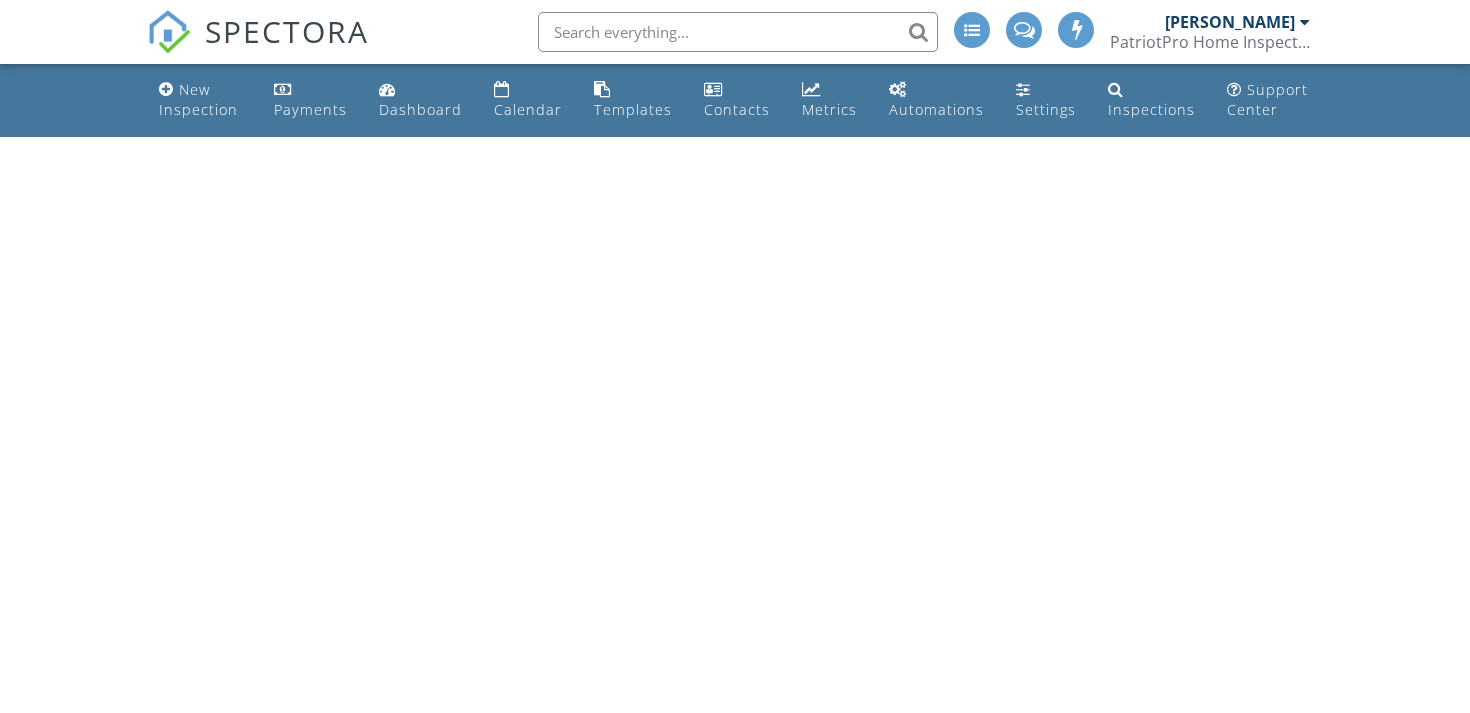 scroll, scrollTop: 0, scrollLeft: 0, axis: both 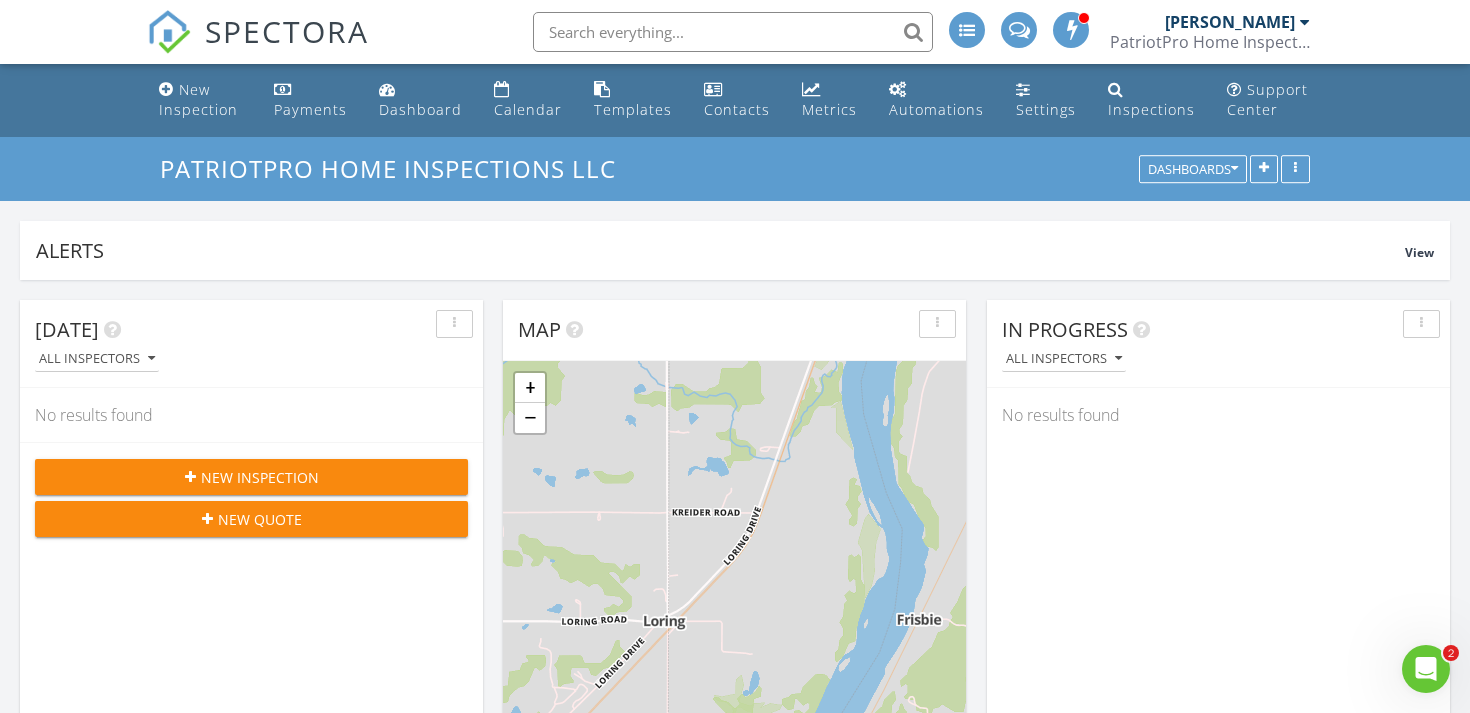 click on "New Inspection" at bounding box center (260, 477) 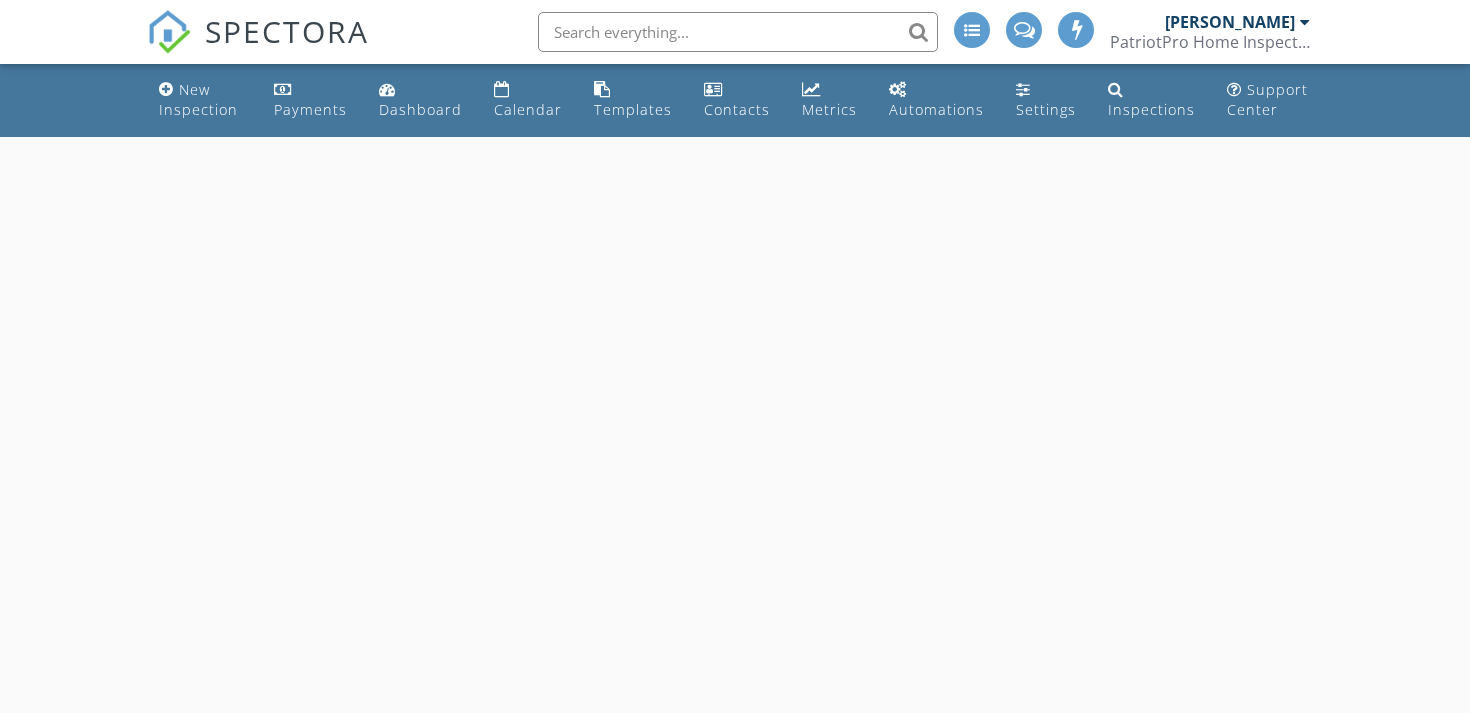scroll, scrollTop: 0, scrollLeft: 0, axis: both 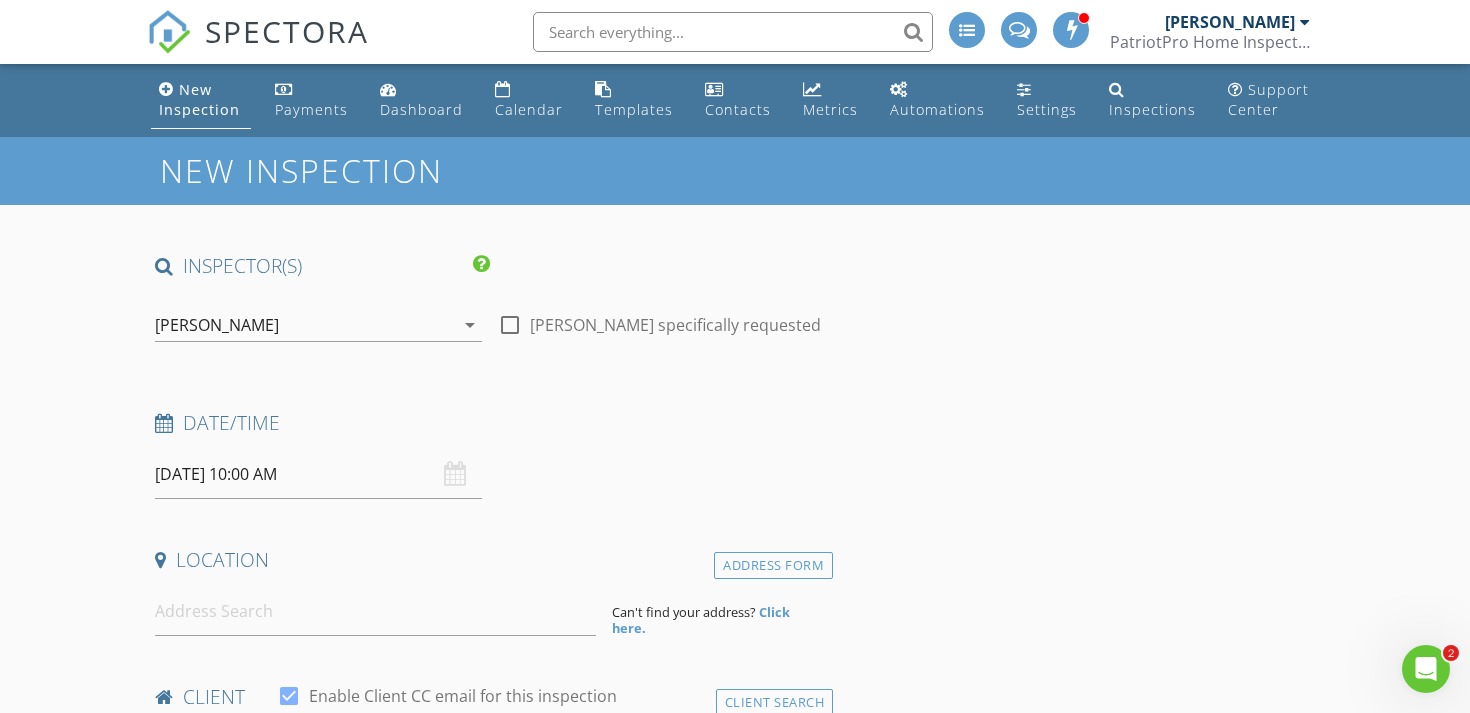 click on "[DATE] 10:00 AM" at bounding box center (318, 474) 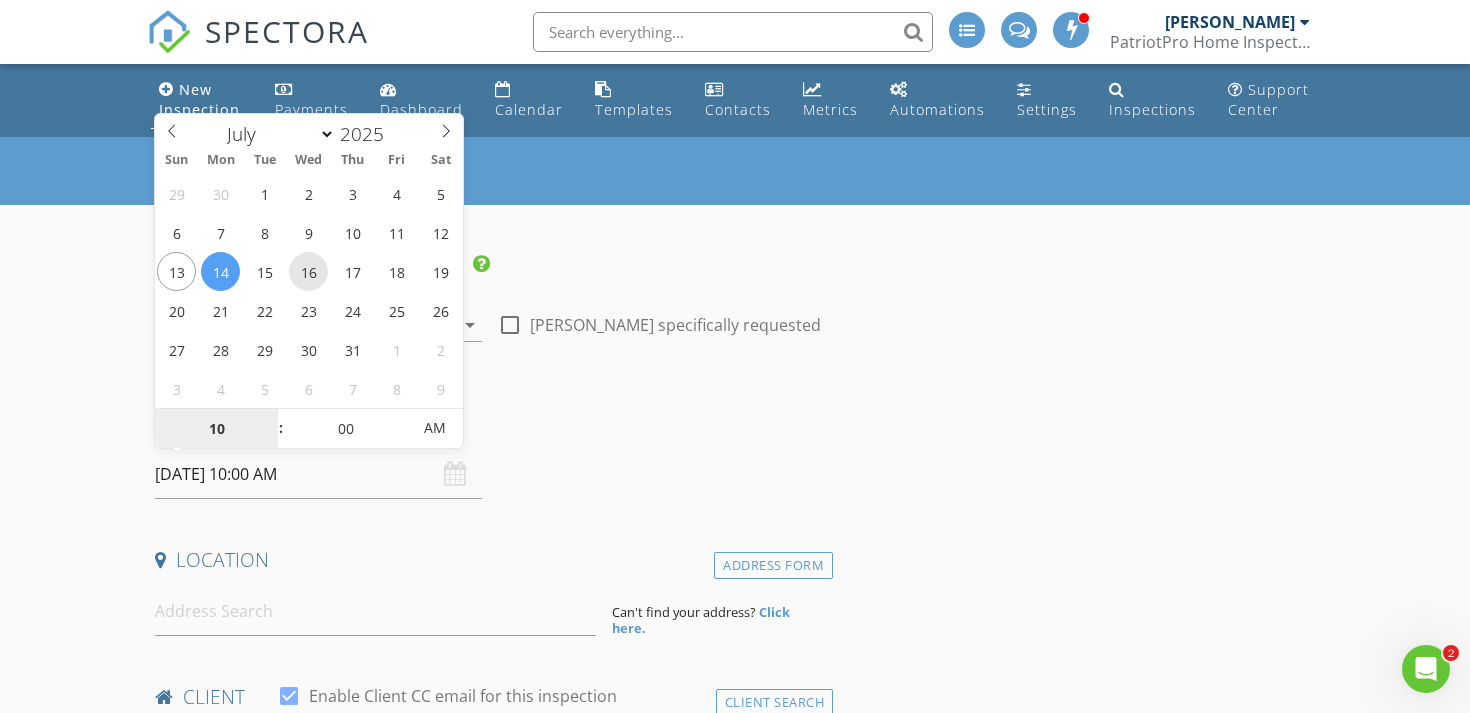 type on "[DATE] 10:00 AM" 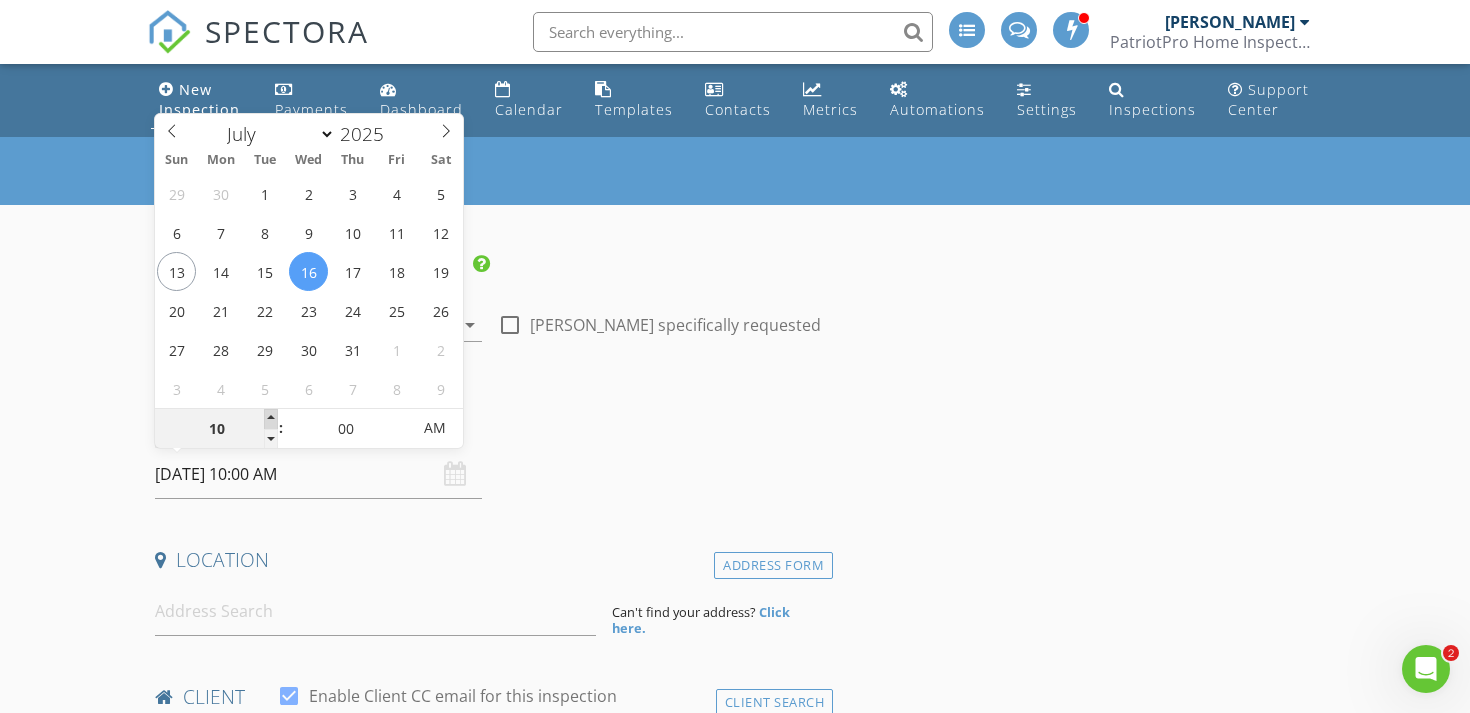 type on "11" 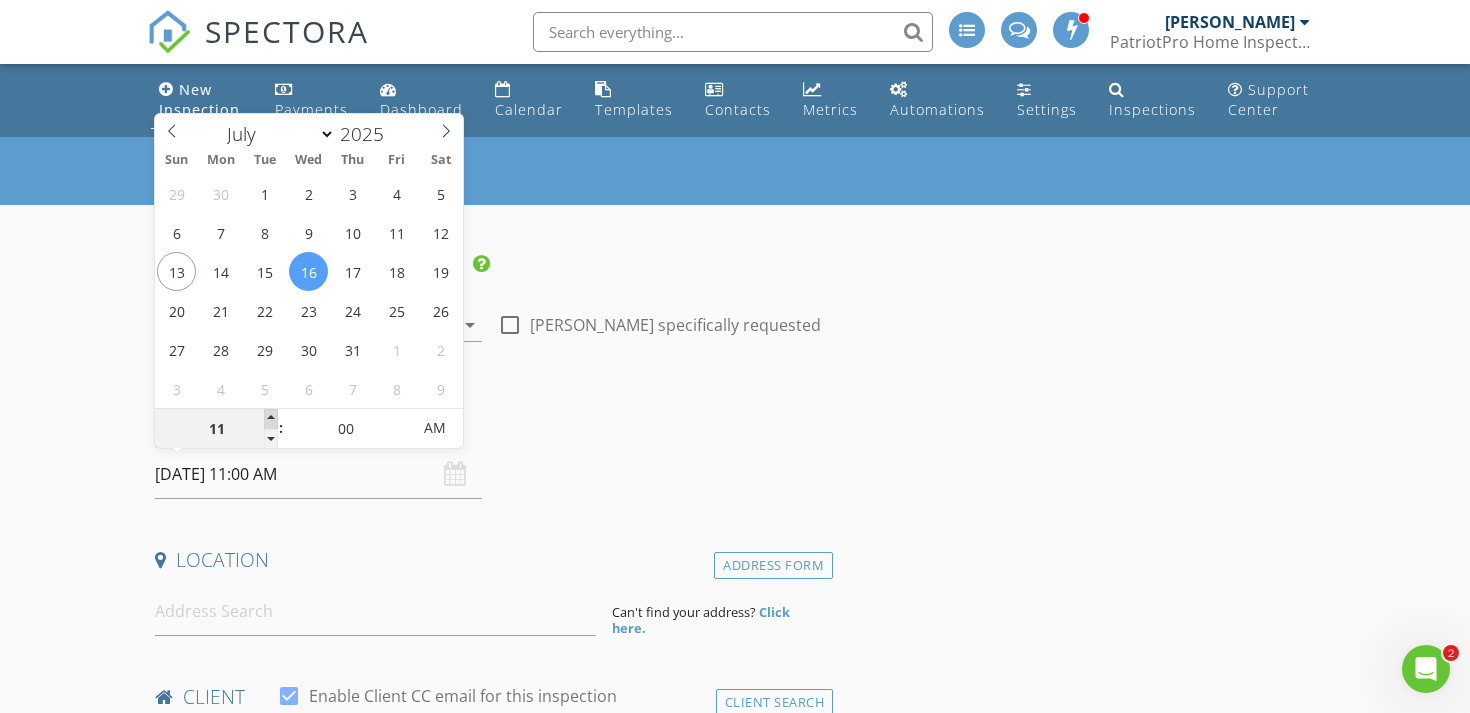 click at bounding box center (271, 419) 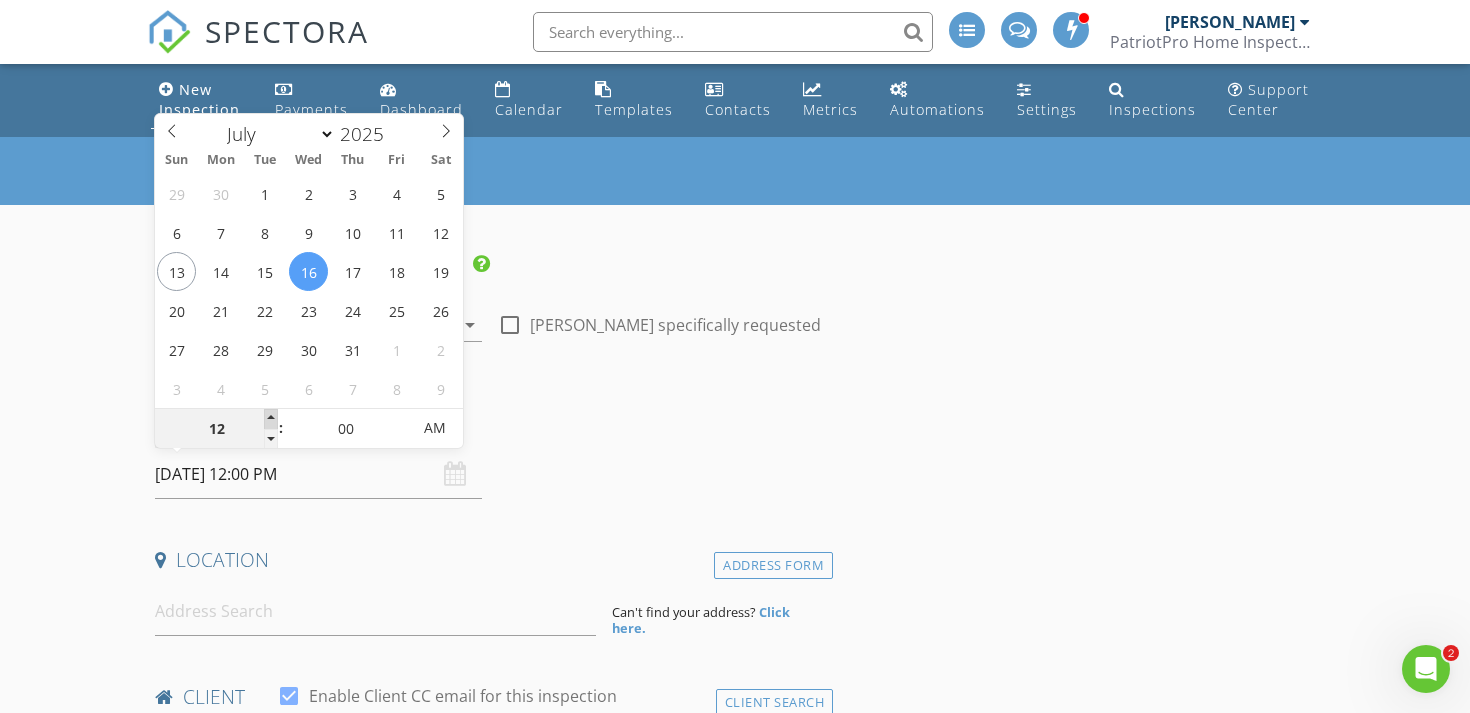 click at bounding box center (271, 419) 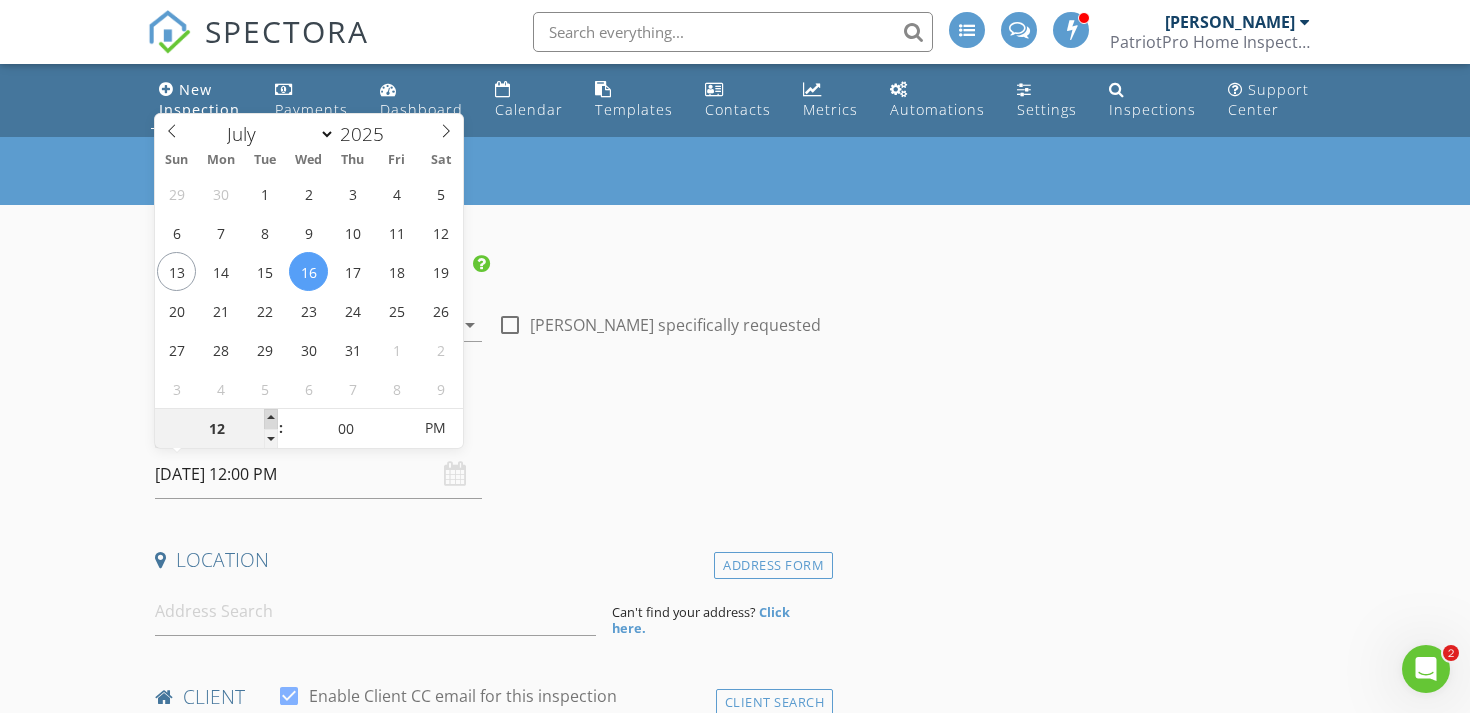 type on "01" 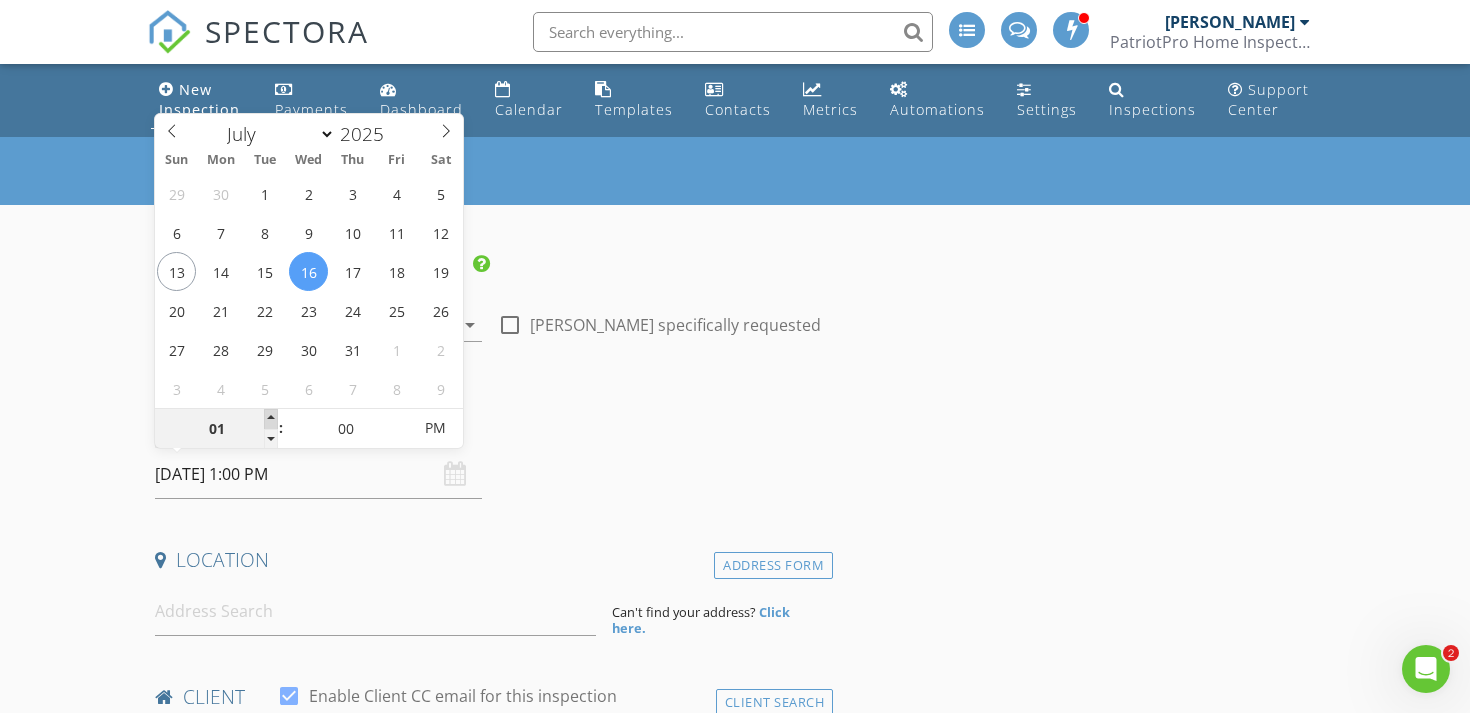 click at bounding box center (271, 419) 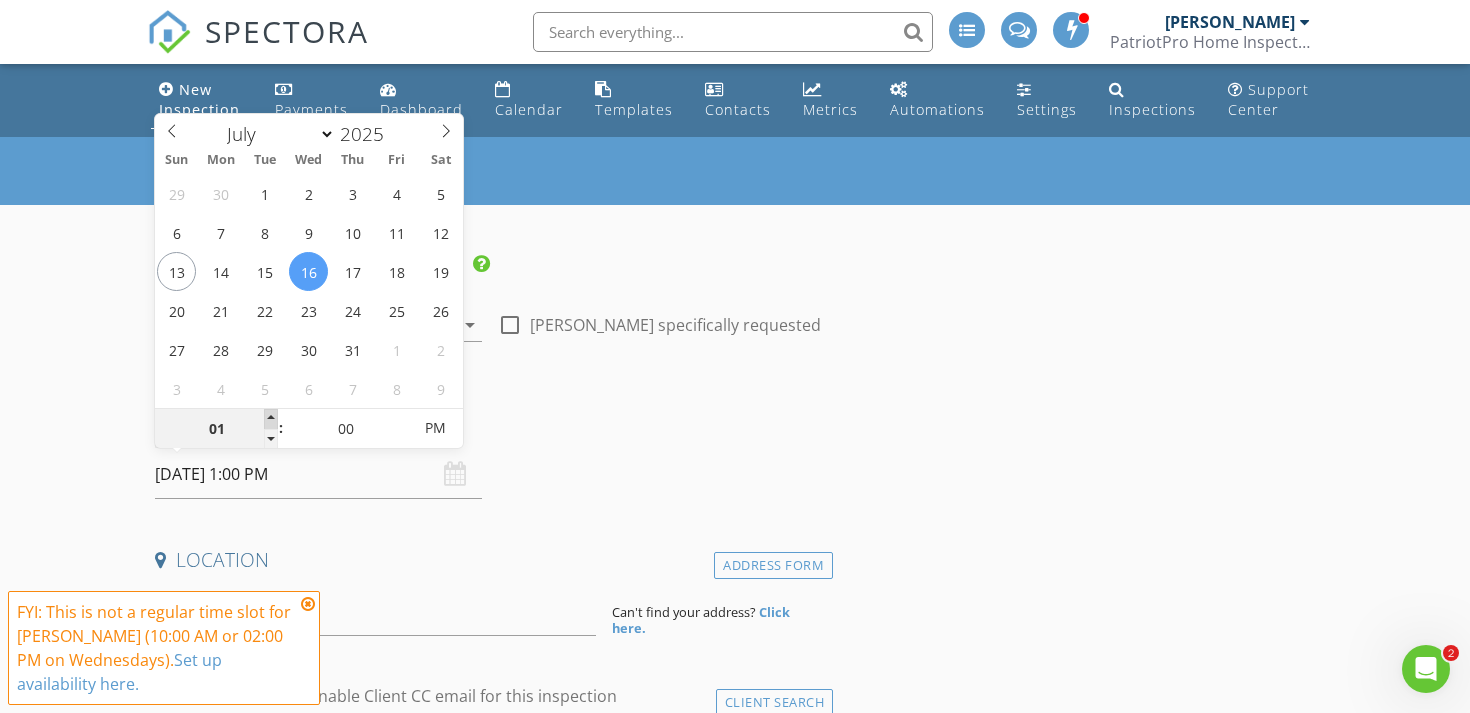 type on "02" 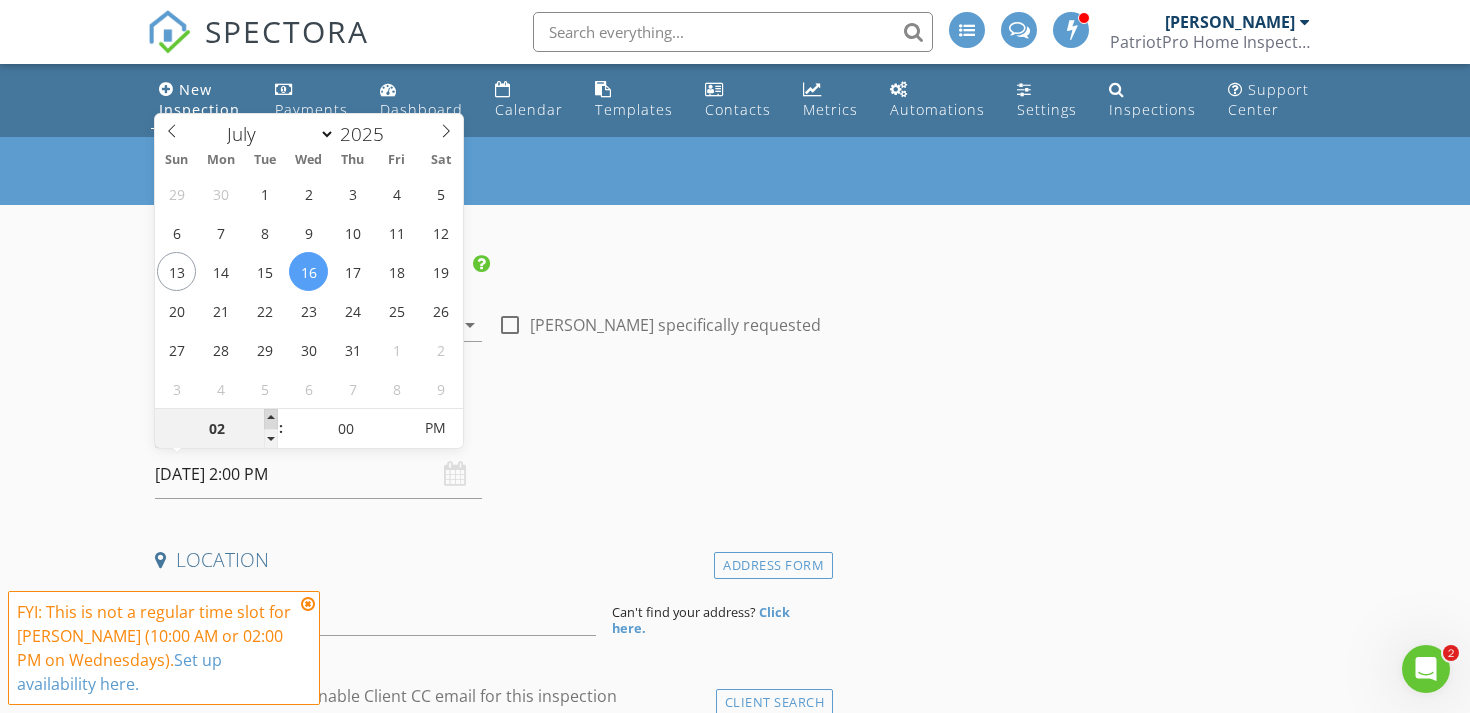 click at bounding box center [271, 419] 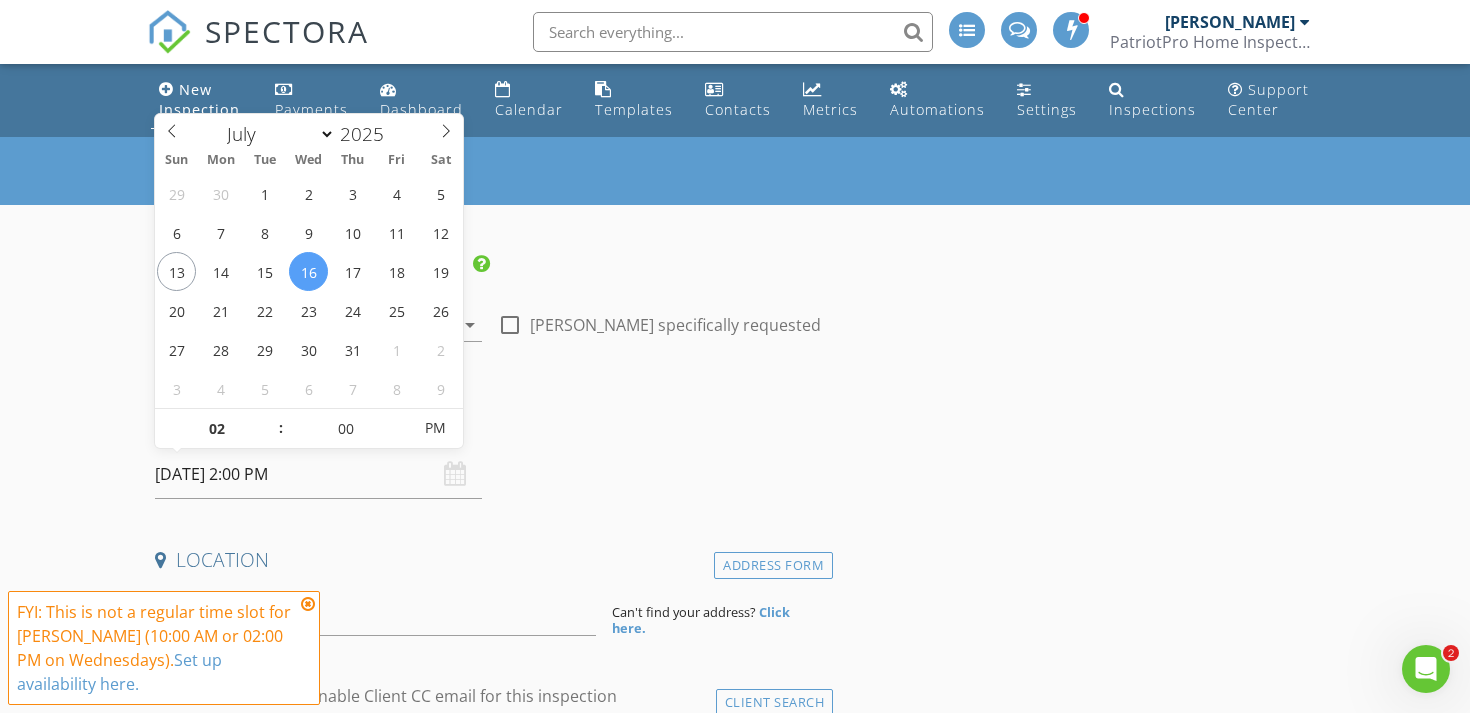 click at bounding box center [308, 604] 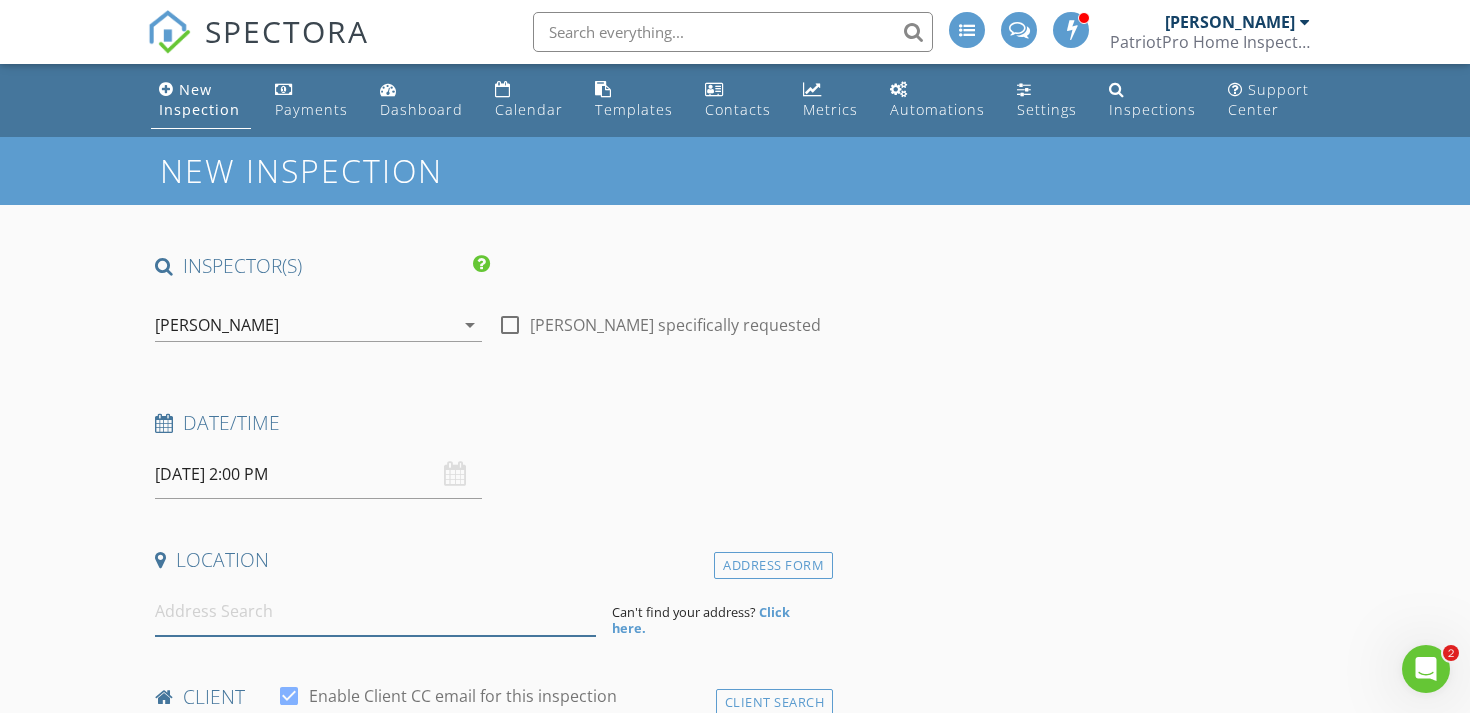 click at bounding box center (375, 611) 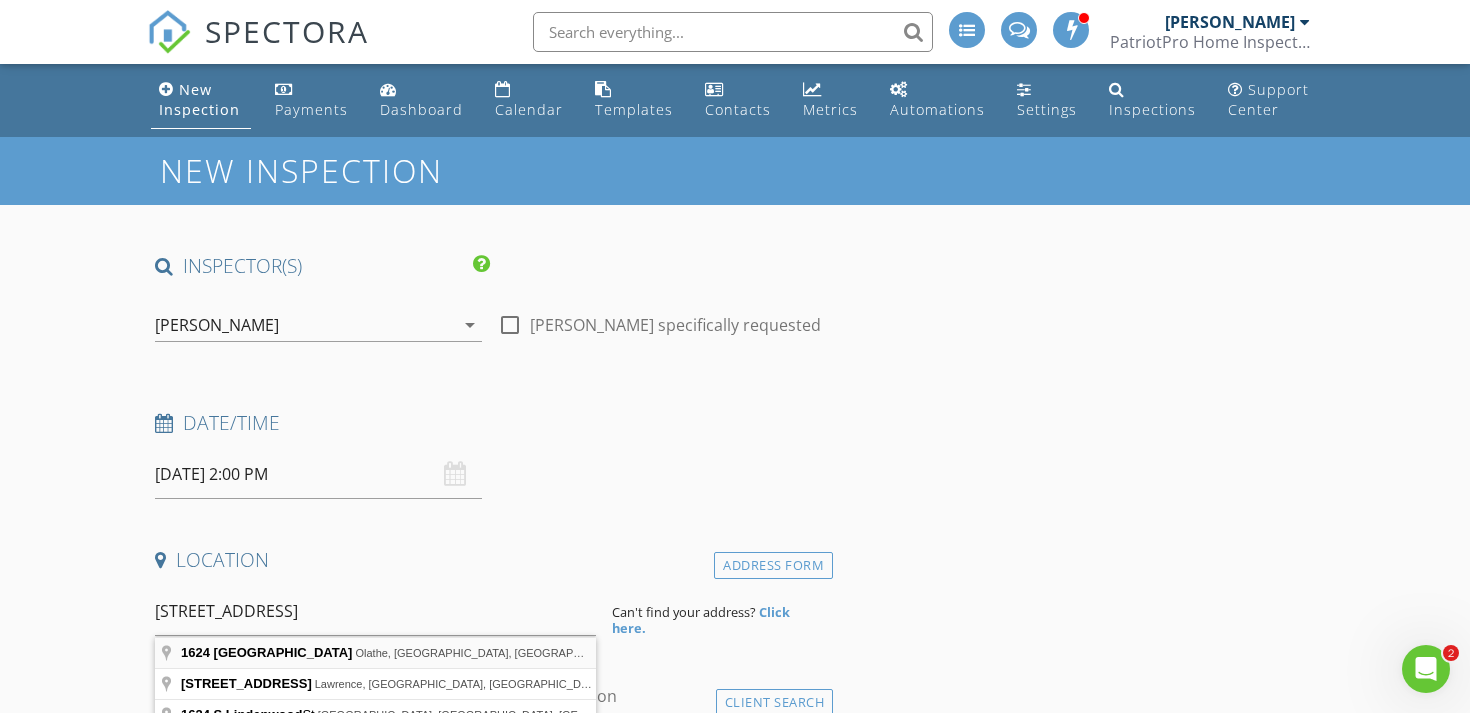 type on "1624 South Lindenwood Drive, Olathe, KS, USA" 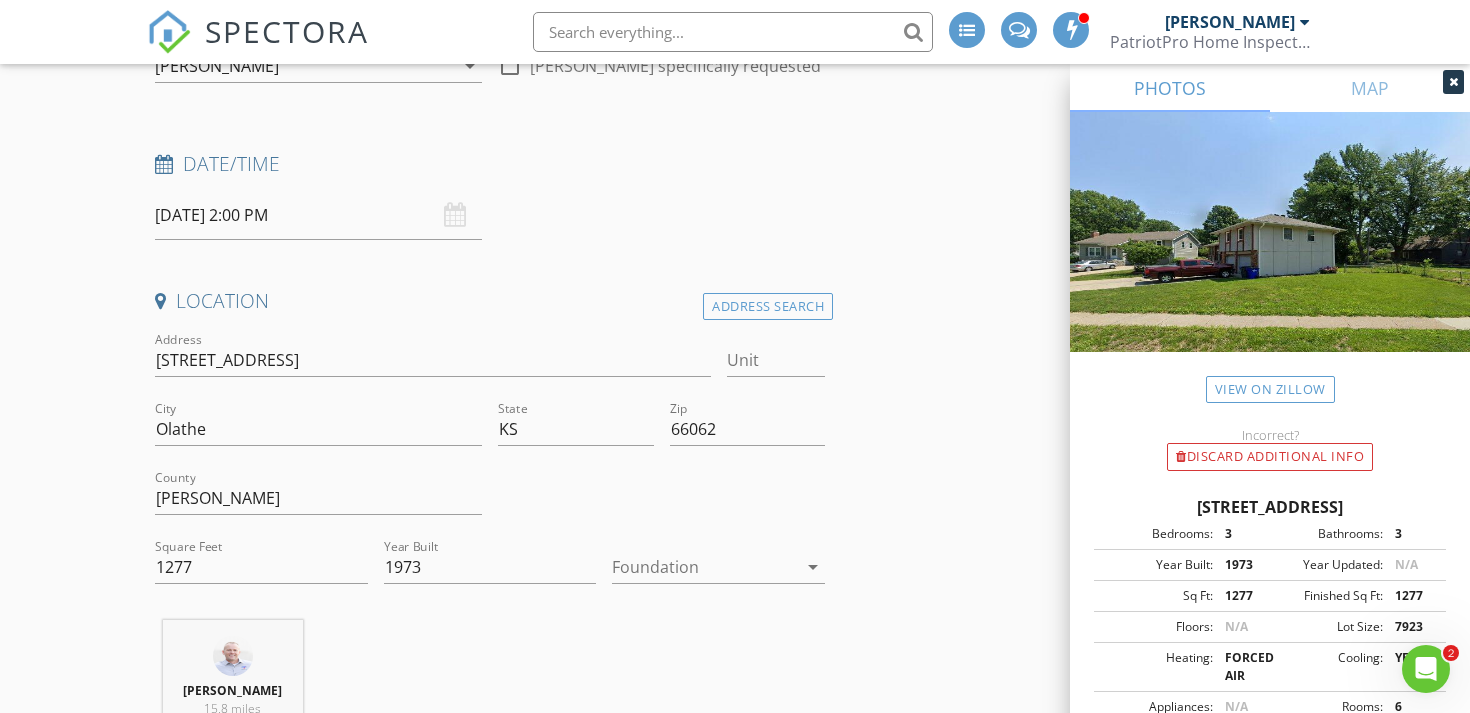 scroll, scrollTop: 279, scrollLeft: 0, axis: vertical 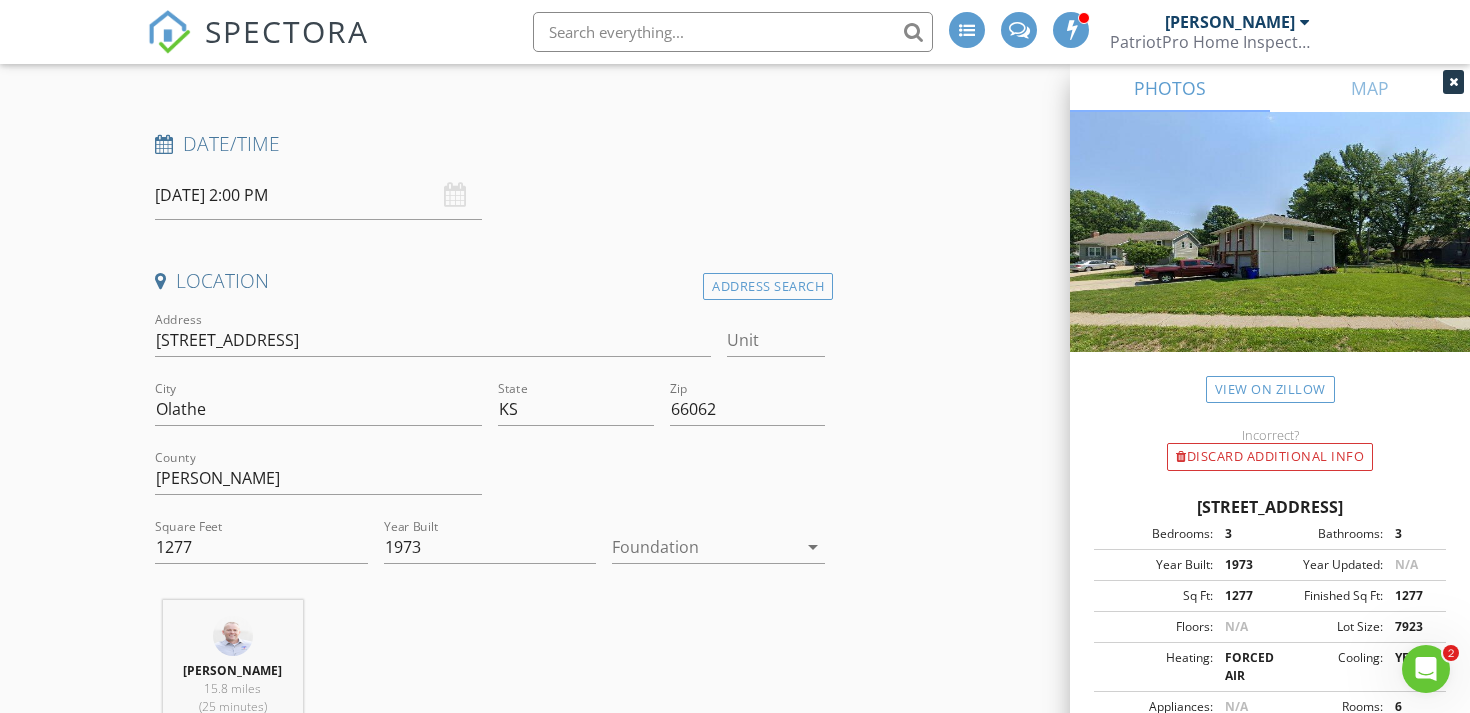 click at bounding box center (704, 547) 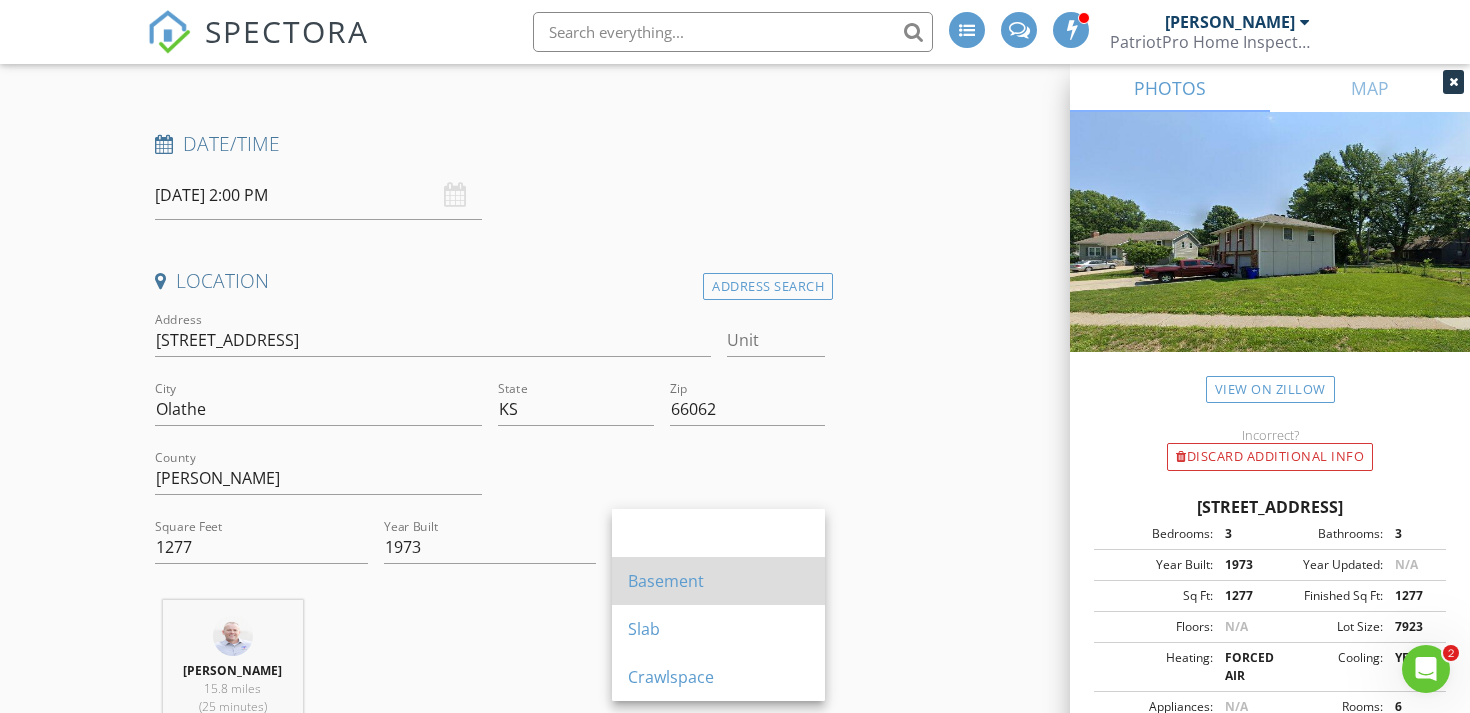 click on "Basement" at bounding box center (718, 581) 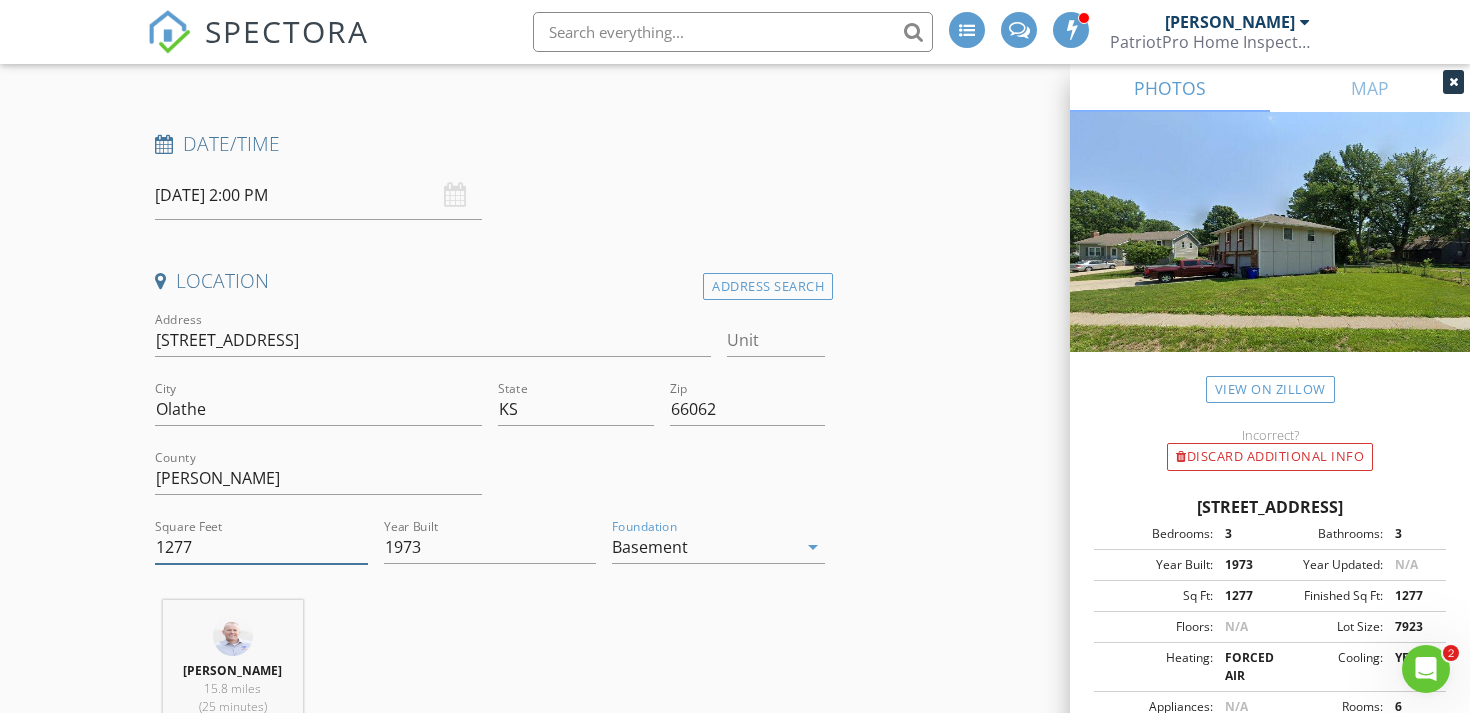 click on "1277" at bounding box center (261, 547) 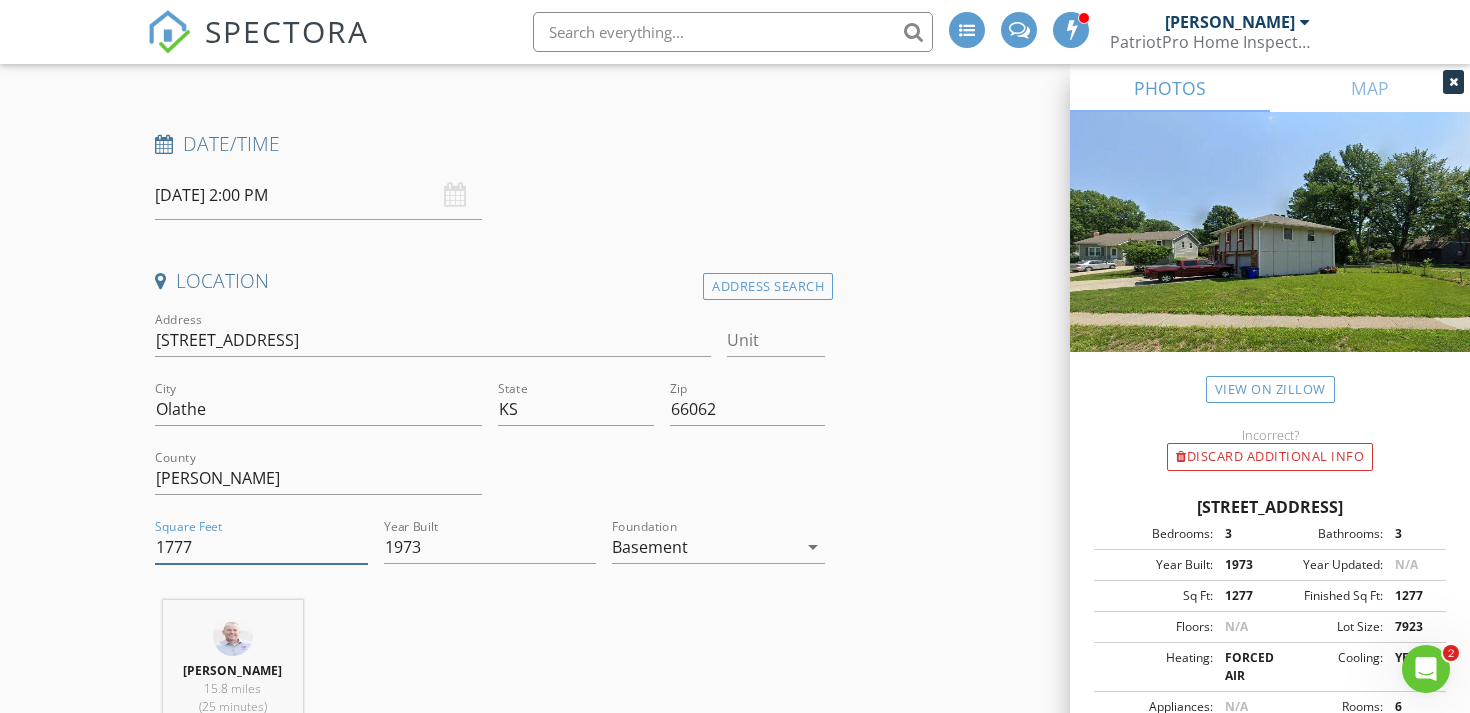 type on "1777" 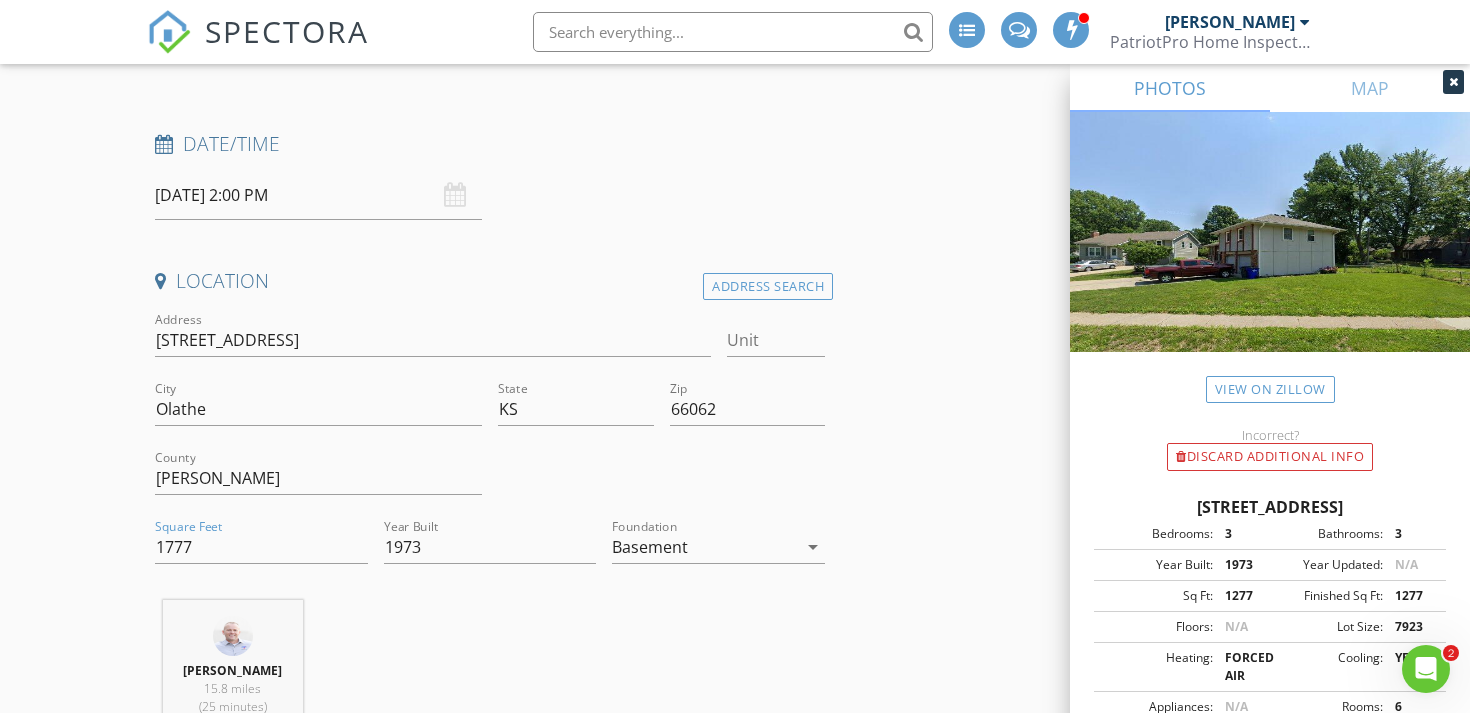 click on "New Inspection
INSPECTOR(S)
check_box   Buddy Pike   PRIMARY   Buddy Pike arrow_drop_down   check_box_outline_blank Buddy Pike specifically requested
Date/Time
07/16/2025 2:00 PM
Location
Address Search       Address 1624 S Lindenwood Dr   Unit   City Olathe   State KS   Zip 66062   County Johnson     Square Feet 1777   Year Built 1973   Foundation Basement arrow_drop_down     Buddy Pike     15.8 miles     (25 minutes)
client
check_box Enable Client CC email for this inspection   Client Search     check_box_outline_blank Client is a Company/Organization     First Name   Last Name   Email   CC Email   Phone   Address   City   State   Zip     Tags         Notes   Private Notes
ADD ADDITIONAL client
SERVICES
check_box_outline_blank   PatriotPro Home Inspection" at bounding box center (735, 1975) 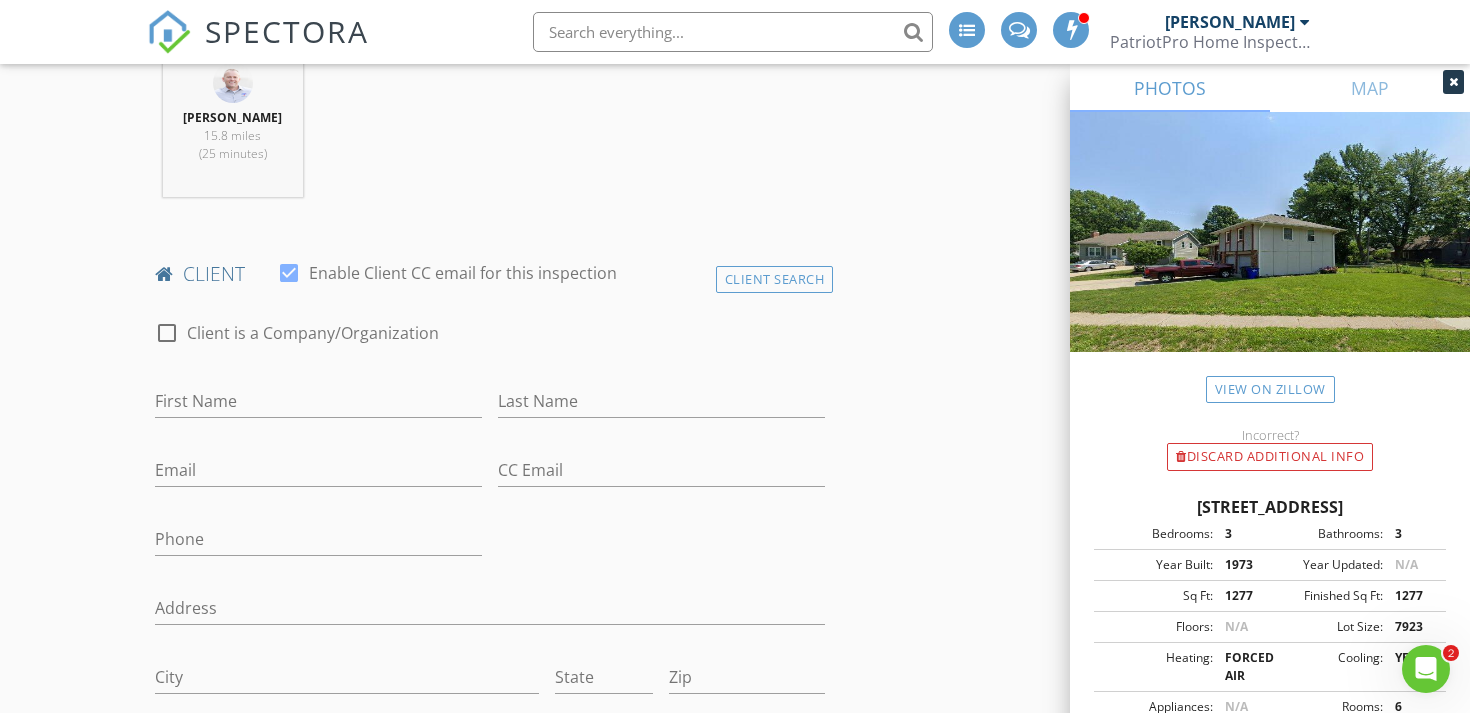 scroll, scrollTop: 842, scrollLeft: 0, axis: vertical 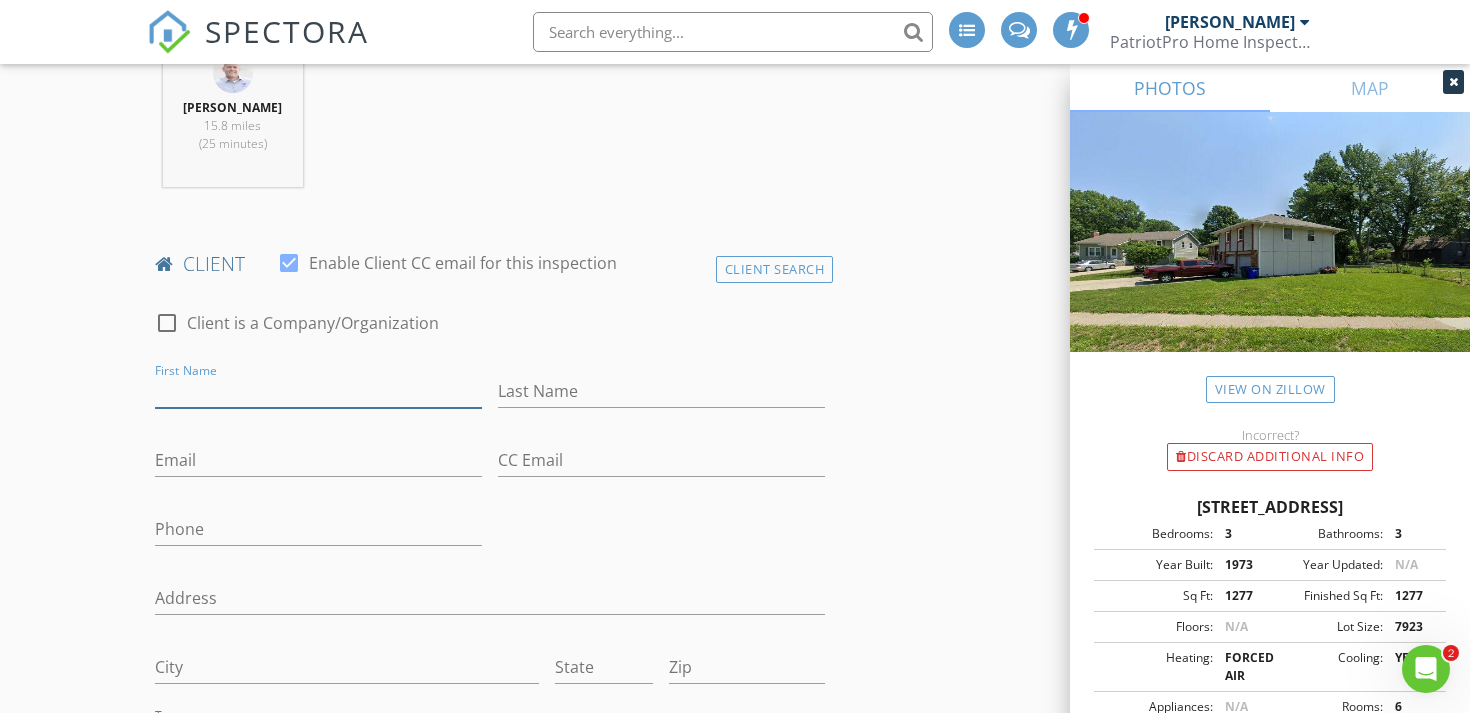 click on "First Name" at bounding box center [318, 391] 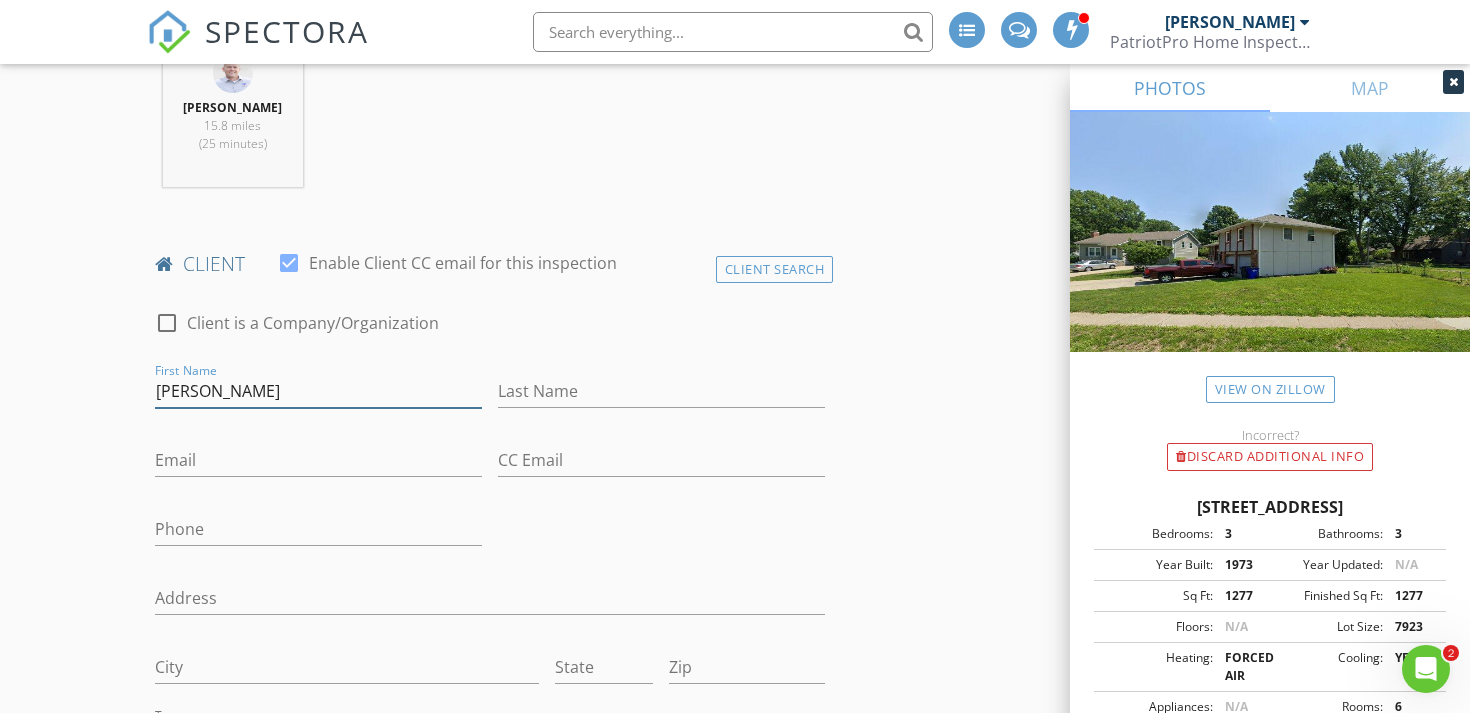 type on "Justin" 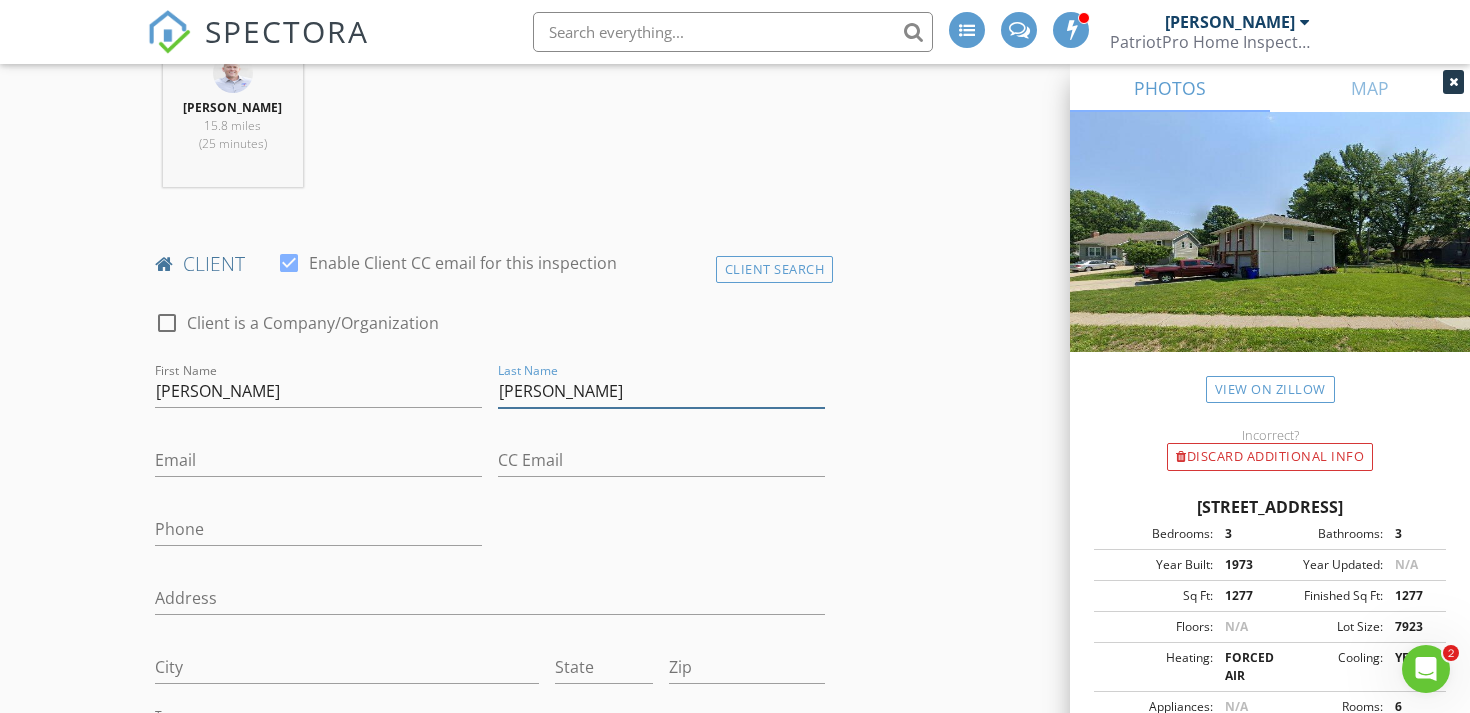 type on "Maxwell" 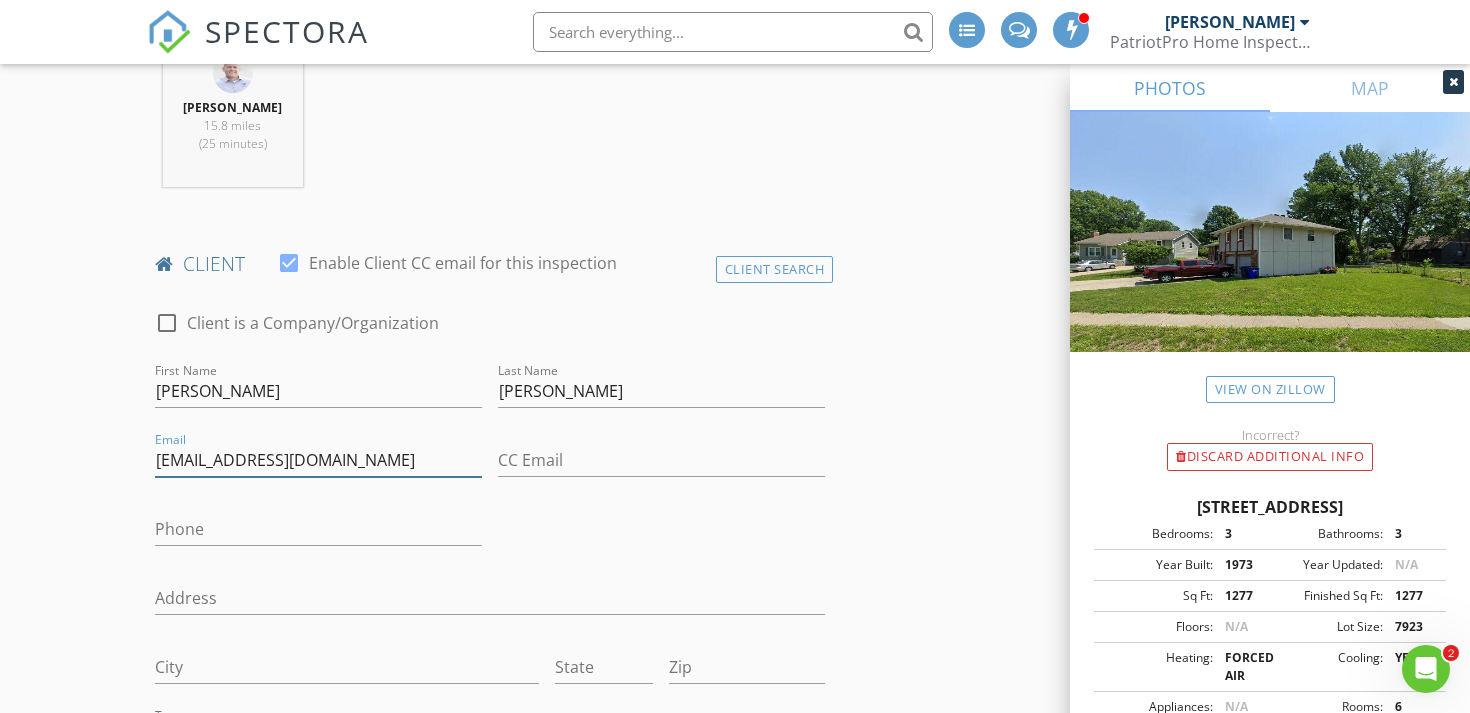 type on "jigma2012@gmail.com" 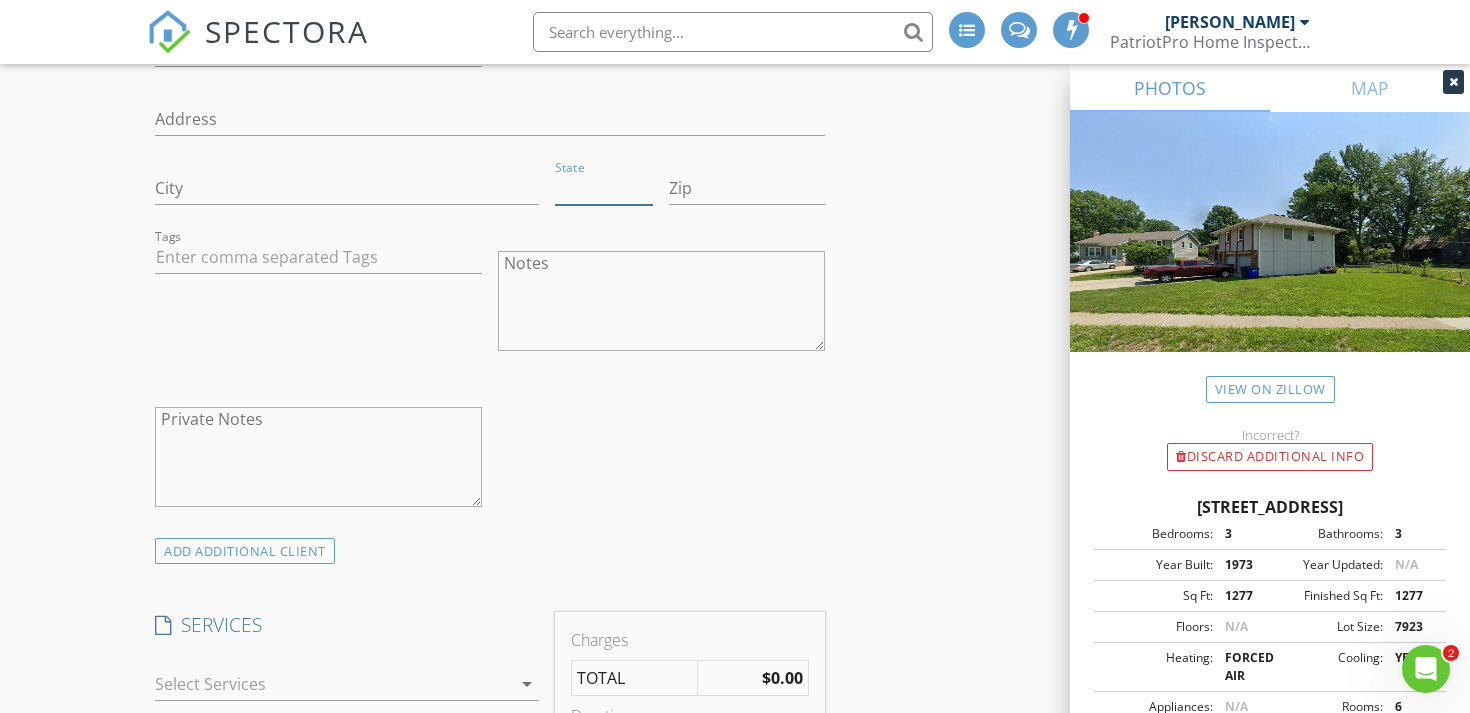 scroll, scrollTop: 1390, scrollLeft: 0, axis: vertical 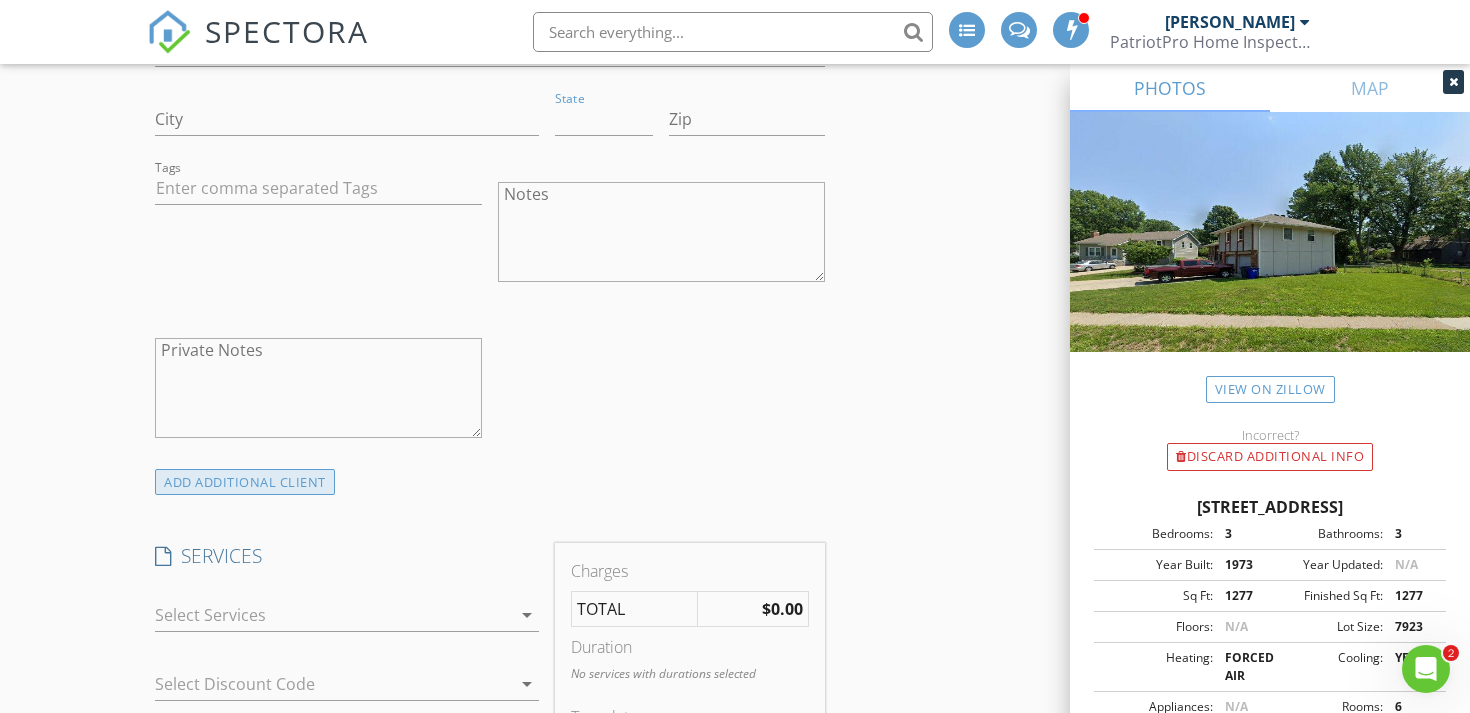 click on "ADD ADDITIONAL client" at bounding box center (245, 482) 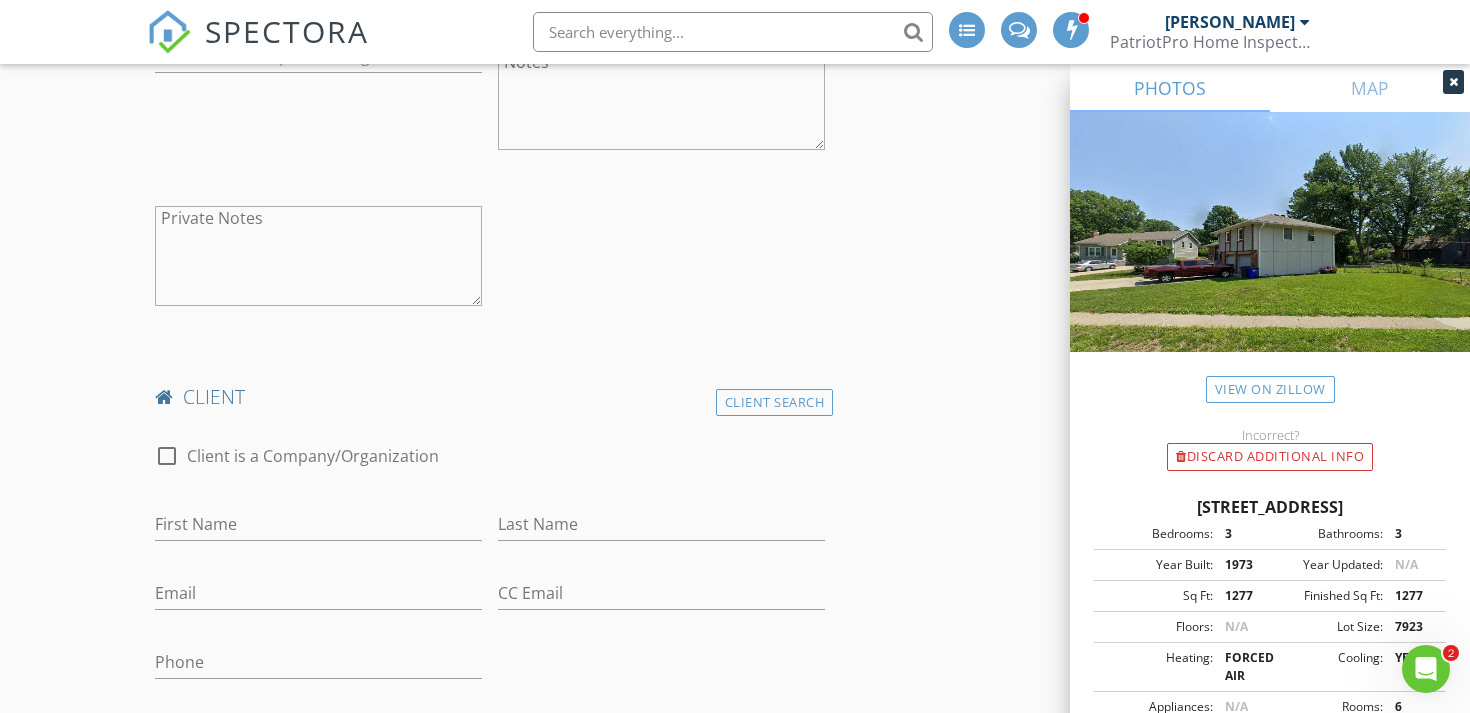 scroll, scrollTop: 1530, scrollLeft: 0, axis: vertical 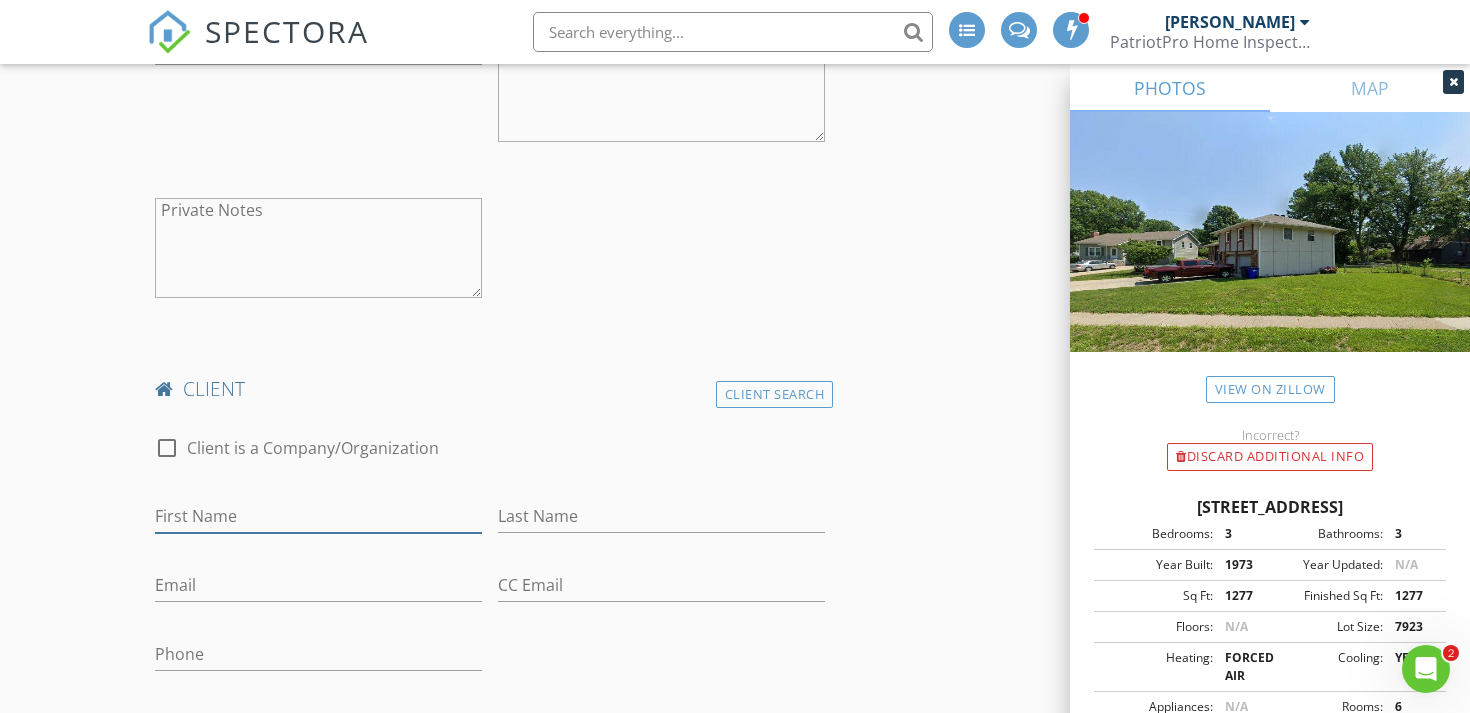 click on "First Name" at bounding box center [318, 516] 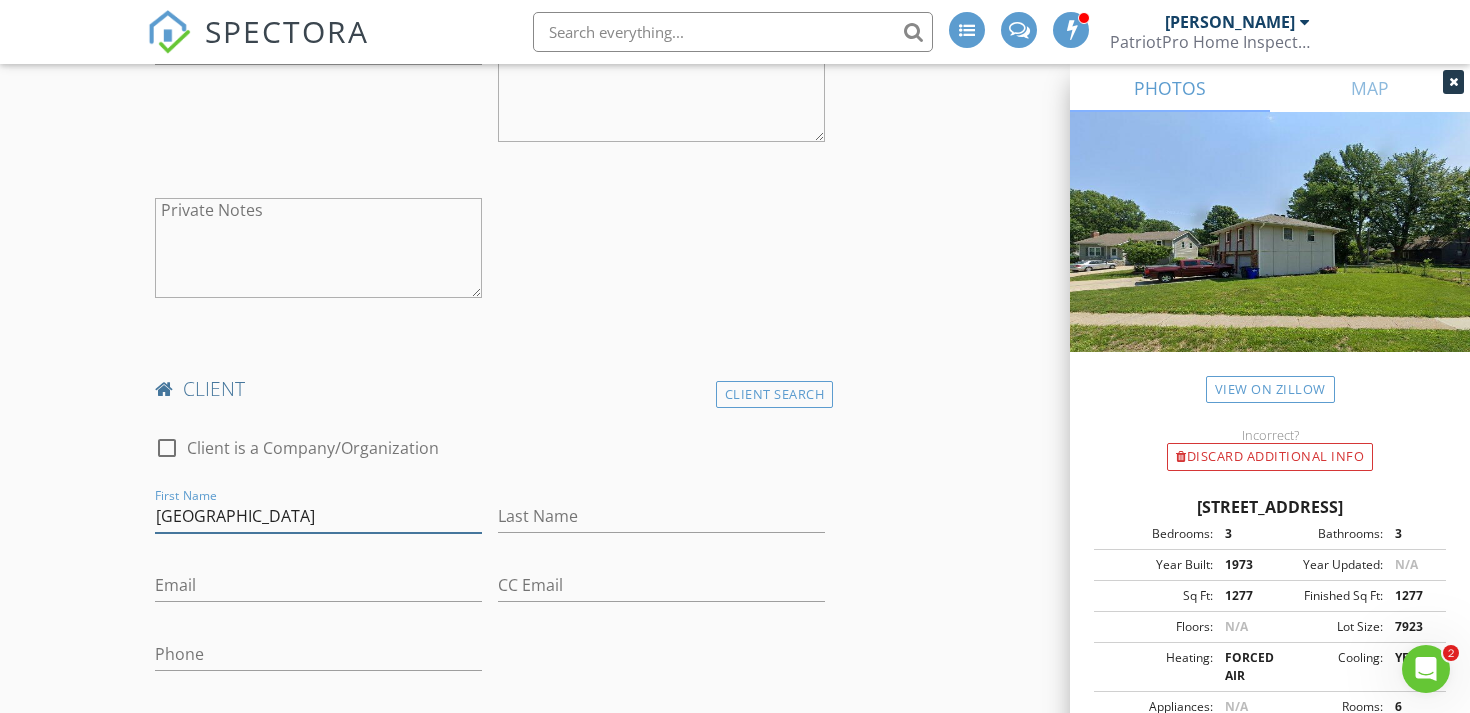 type on "Sydney" 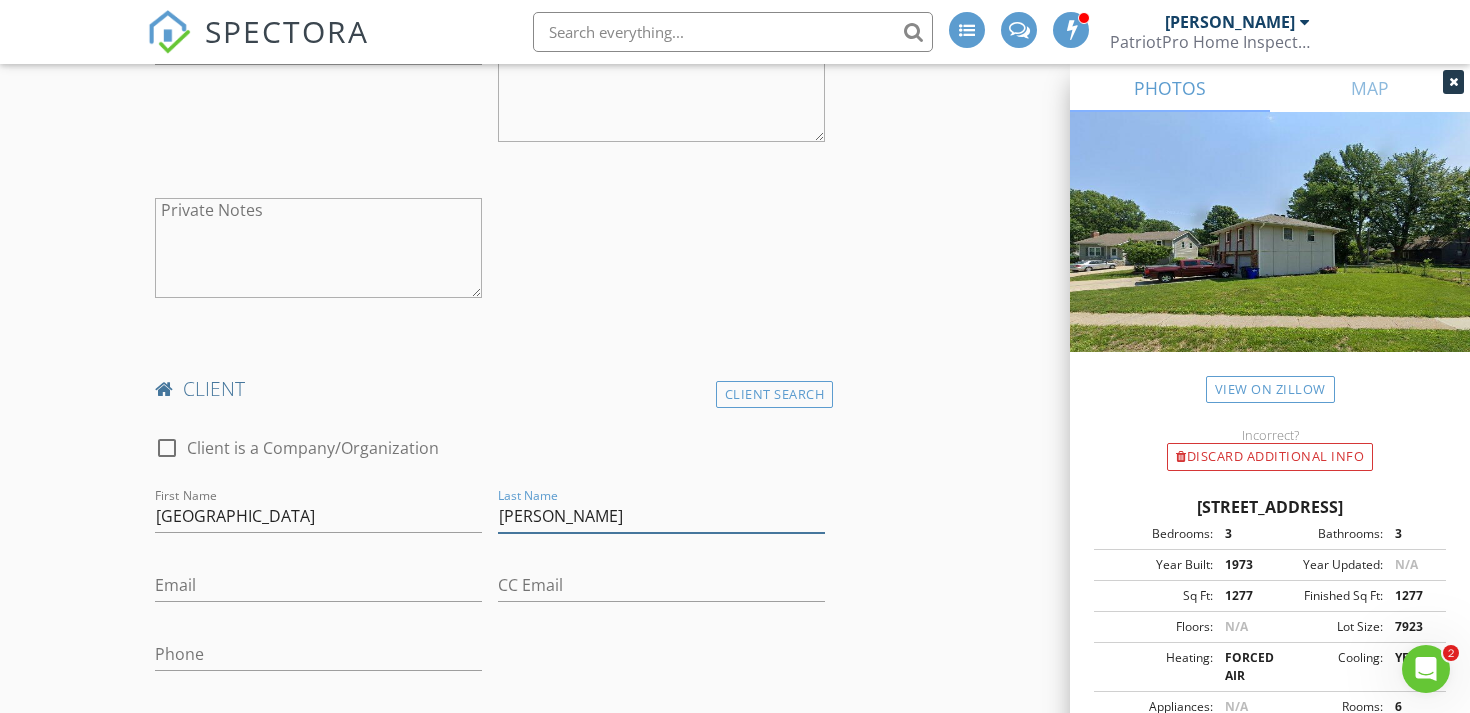 type on "Maxwell" 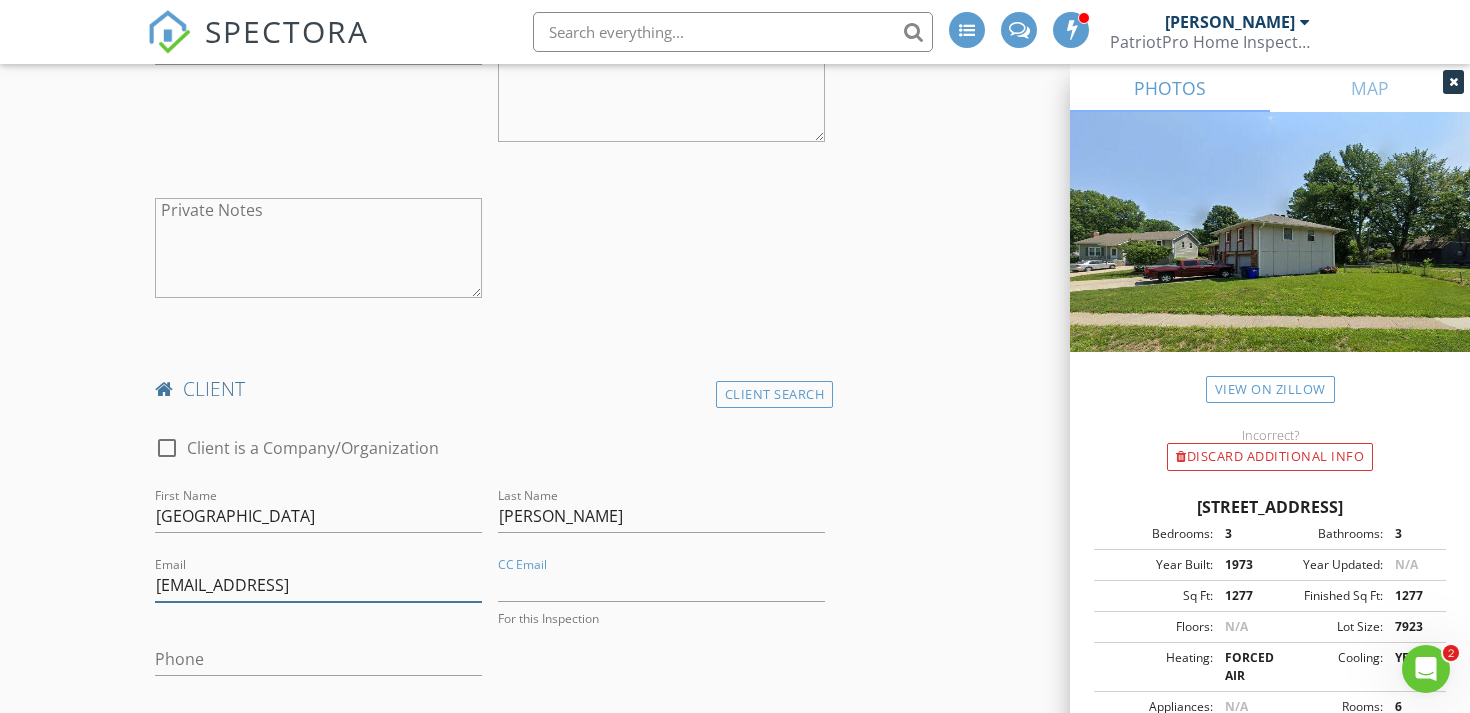 click on "smurfbowler101@gmail.cim" at bounding box center (318, 585) 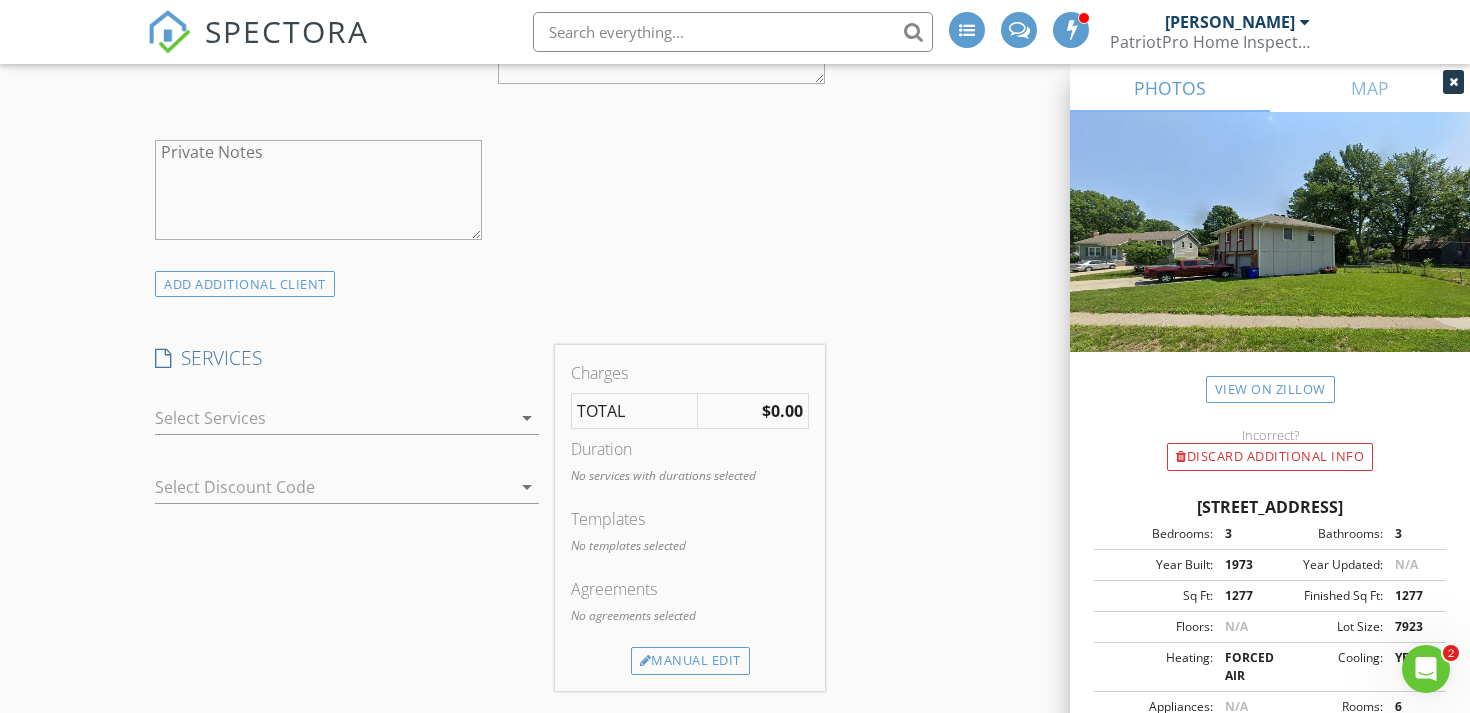 scroll, scrollTop: 2410, scrollLeft: 0, axis: vertical 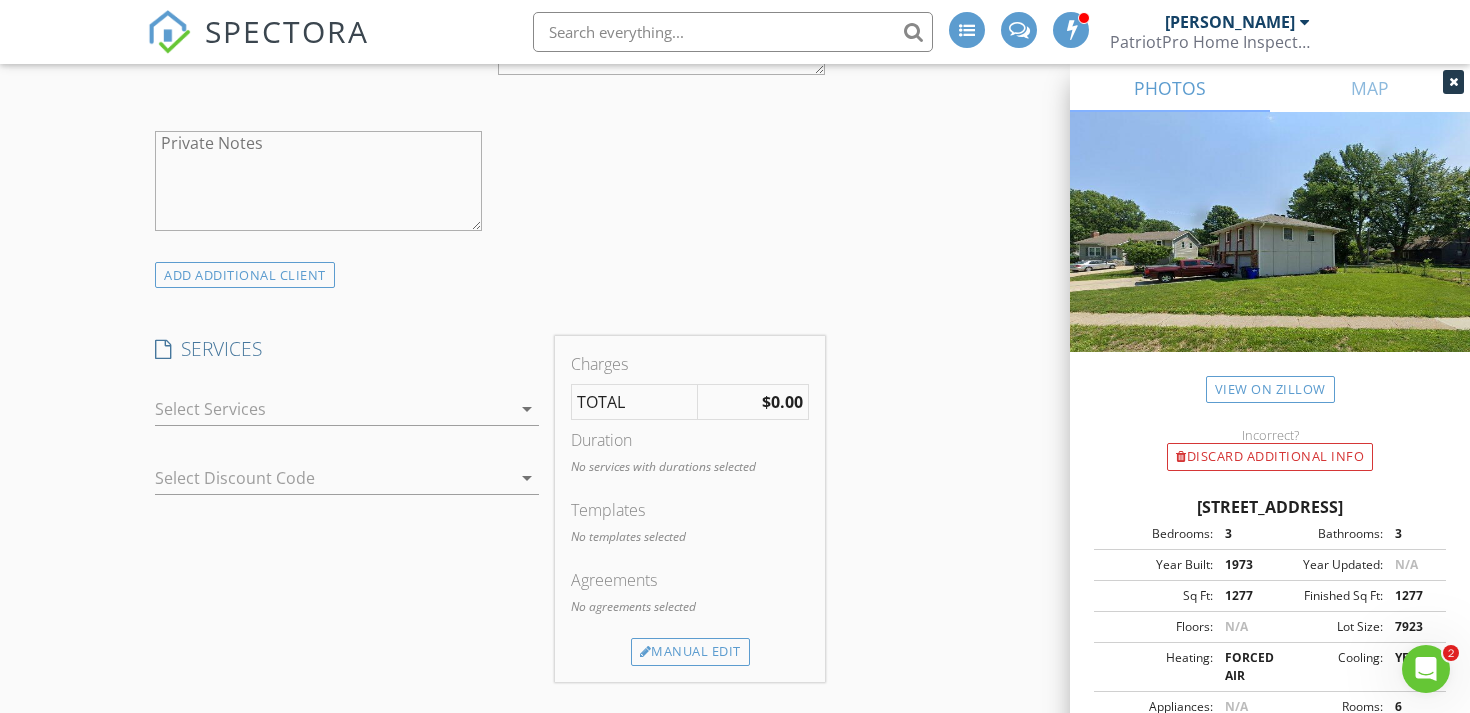 type on "smurfbowler101@gmail.com" 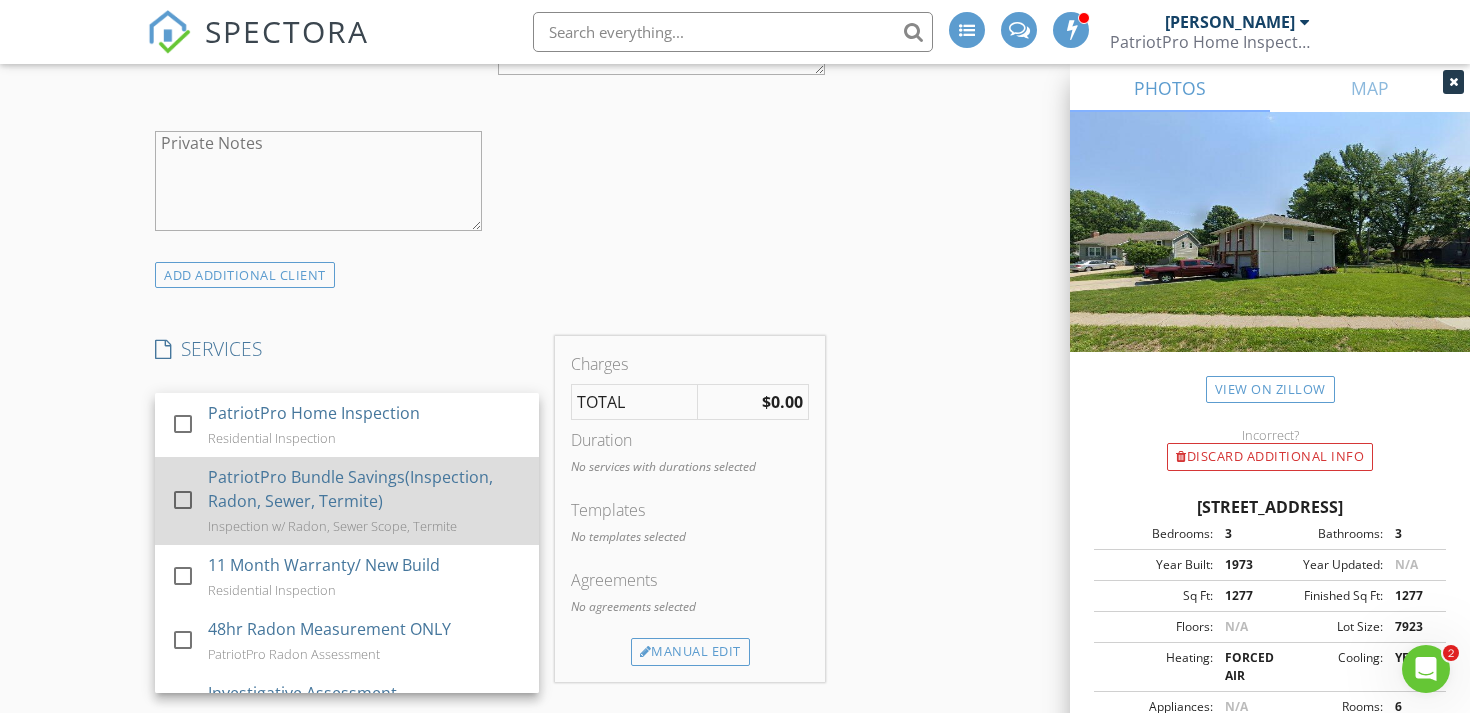click at bounding box center [183, 499] 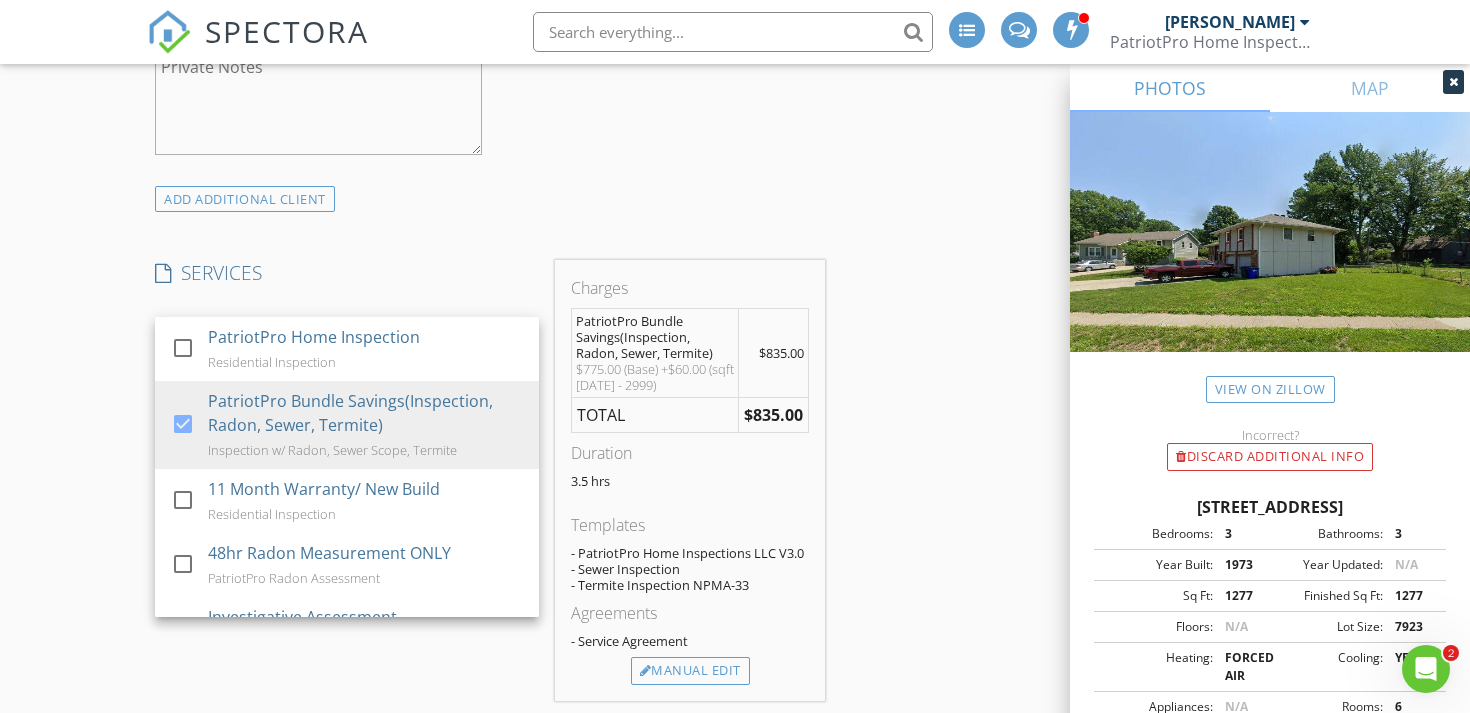 scroll, scrollTop: 2514, scrollLeft: 0, axis: vertical 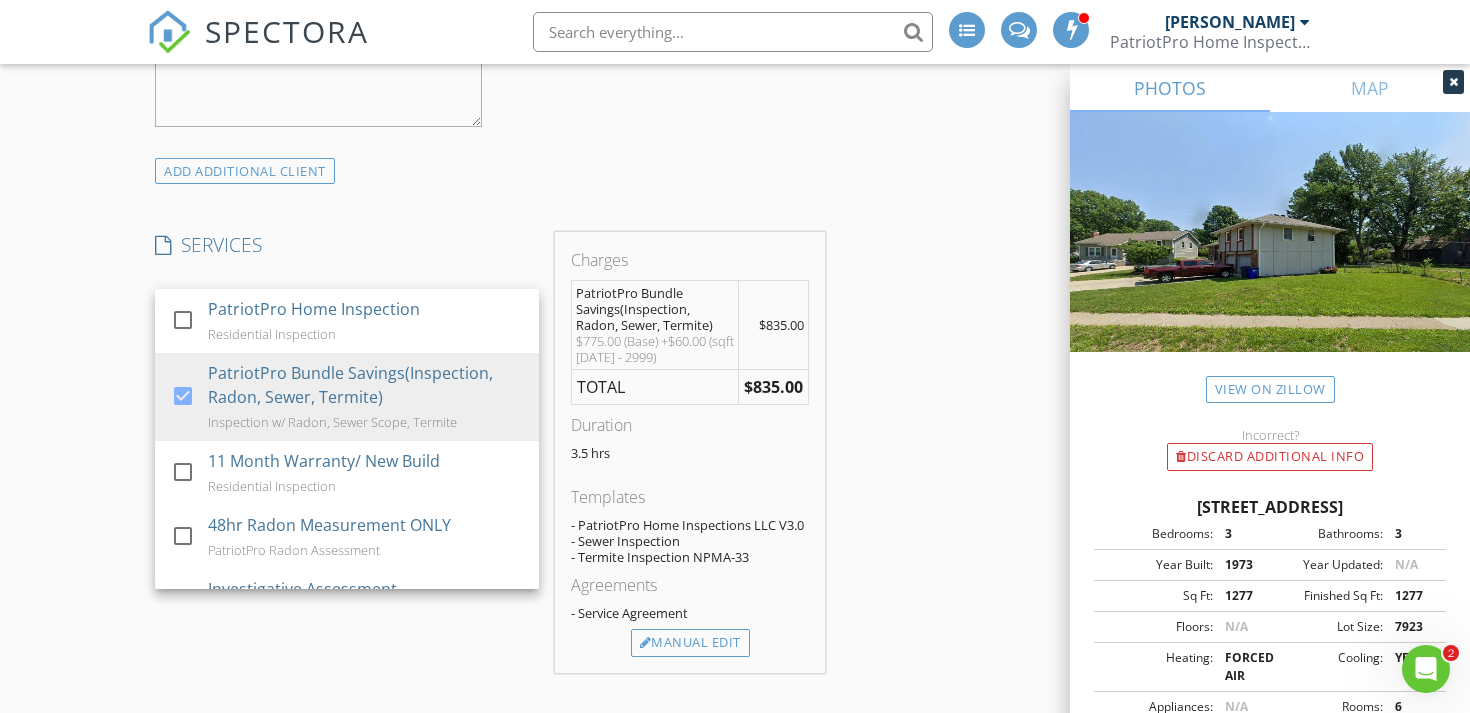 click on "New Inspection
INSPECTOR(S)
check_box   Buddy Pike   PRIMARY   Buddy Pike arrow_drop_down   check_box_outline_blank Buddy Pike specifically requested
Date/Time
07/16/2025 2:00 PM
Location
Address Search       Address 1624 S Lindenwood Dr   Unit   City Olathe   State KS   Zip 66062   County Johnson     Square Feet 1777   Year Built 1973   Foundation Basement arrow_drop_down     Buddy Pike     15.8 miles     (25 minutes)
client
check_box Enable Client CC email for this inspection   Client Search     check_box_outline_blank Client is a Company/Organization     First Name Justin   Last Name Maxwell   Email jigma2012@gmail.com   CC Email   Phone   Address   City   State   Zip     Tags         Notes   Private Notes
client
Client Search     check_box_outline_blank Client is a Company/Organization     First Name Sydney" at bounding box center [735, 321] 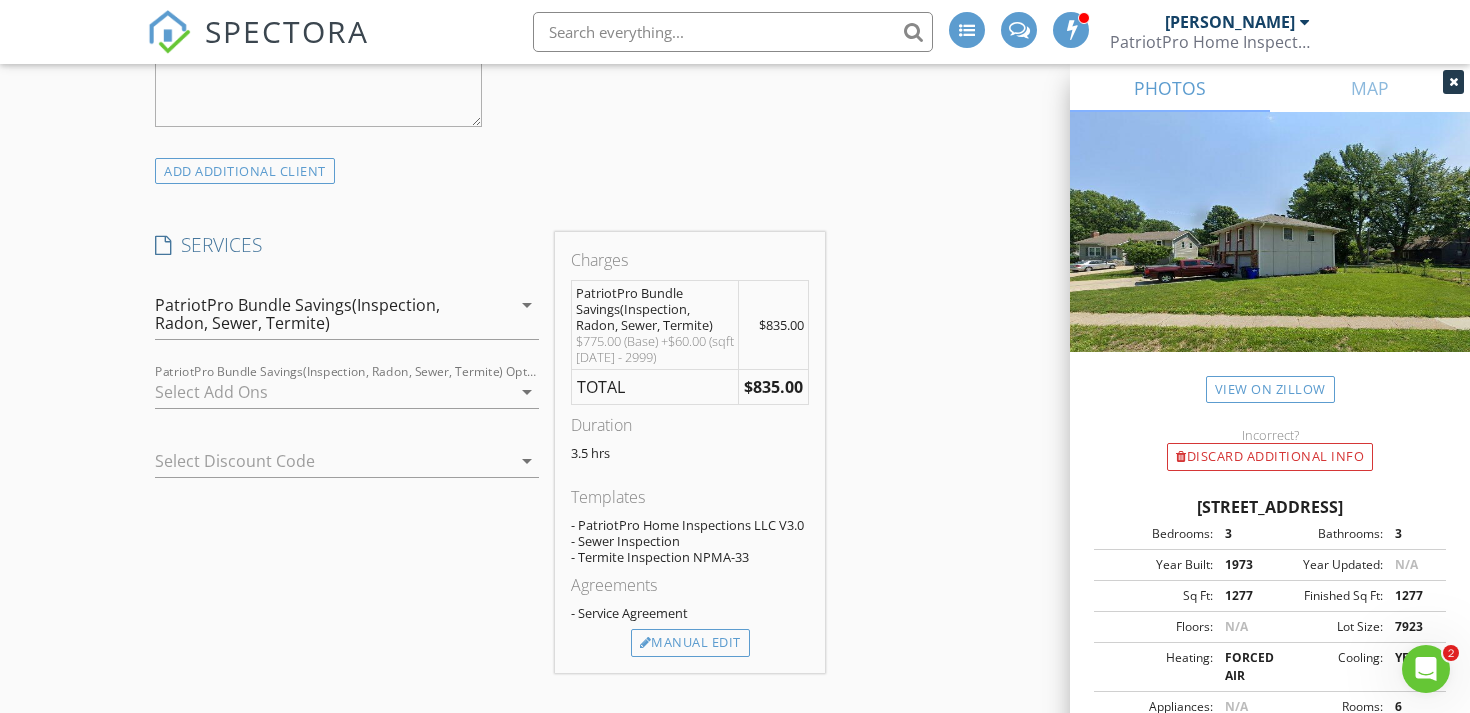 click on "New Inspection
INSPECTOR(S)
check_box   Buddy Pike   PRIMARY   Buddy Pike arrow_drop_down   check_box_outline_blank Buddy Pike specifically requested
Date/Time
07/16/2025 2:00 PM
Location
Address Search       Address 1624 S Lindenwood Dr   Unit   City Olathe   State KS   Zip 66062   County Johnson     Square Feet 1777   Year Built 1973   Foundation Basement arrow_drop_down     Buddy Pike     15.8 miles     (25 minutes)
client
check_box Enable Client CC email for this inspection   Client Search     check_box_outline_blank Client is a Company/Organization     First Name Justin   Last Name Maxwell   Email jigma2012@gmail.com   CC Email   Phone   Address   City   State   Zip     Tags         Notes   Private Notes
client
Client Search     check_box_outline_blank Client is a Company/Organization     First Name Sydney" at bounding box center (735, 321) 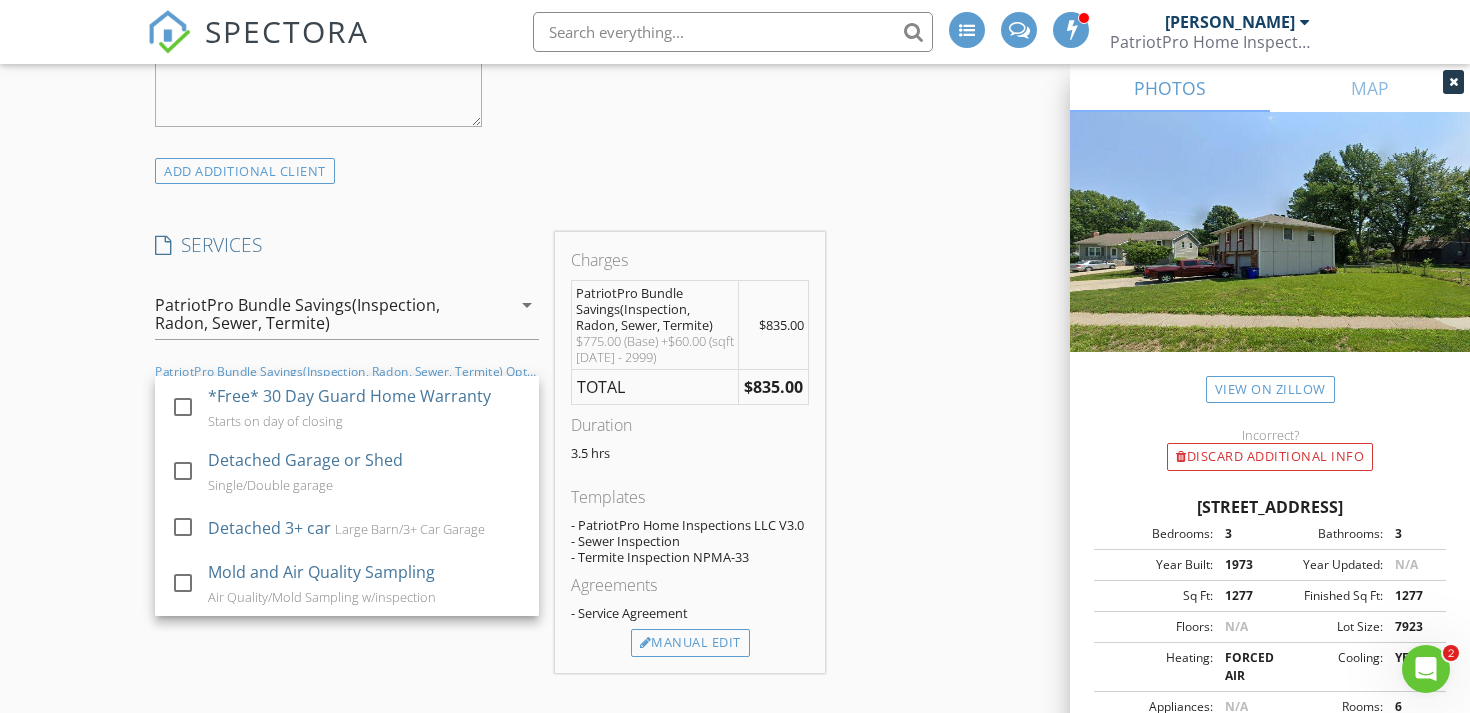 click at bounding box center [183, 406] 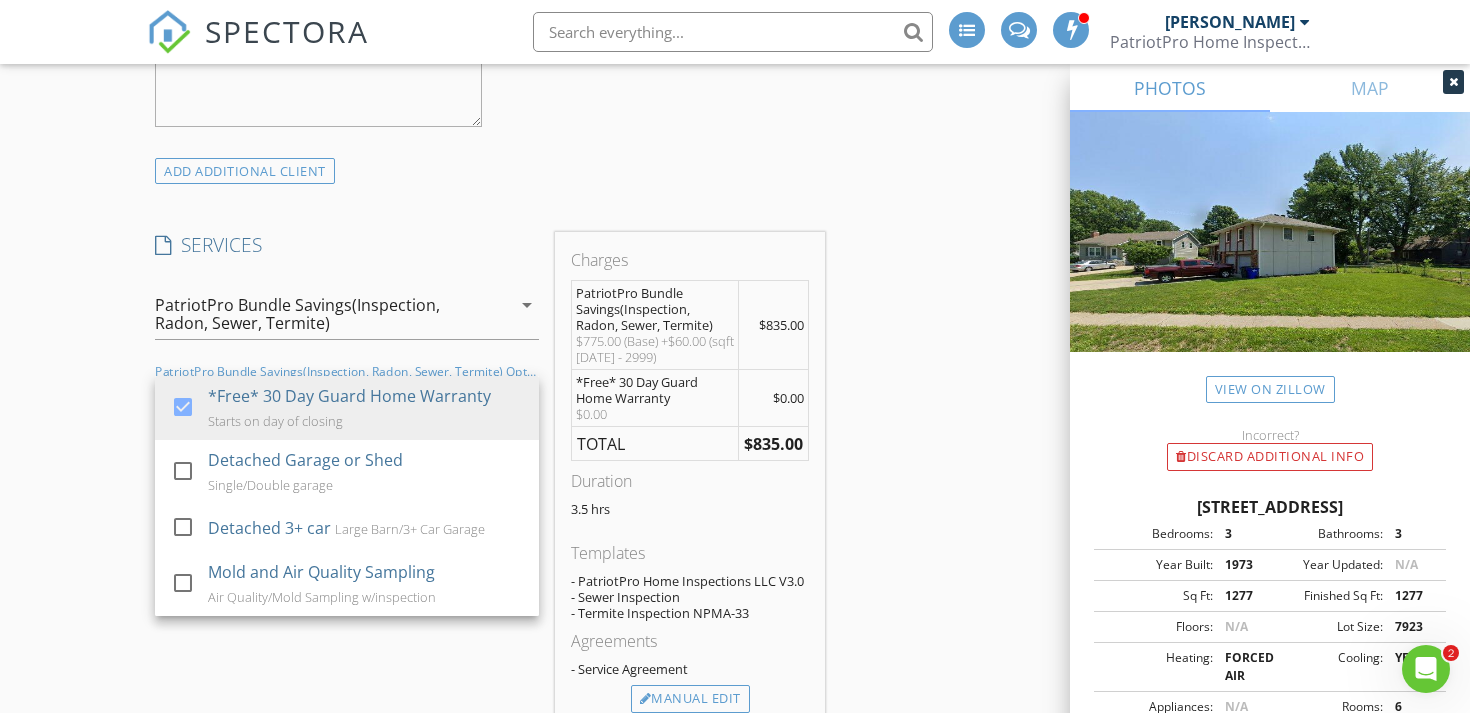 click on "New Inspection
INSPECTOR(S)
check_box   Buddy Pike   PRIMARY   Buddy Pike arrow_drop_down   check_box_outline_blank Buddy Pike specifically requested
Date/Time
07/16/2025 2:00 PM
Location
Address Search       Address 1624 S Lindenwood Dr   Unit   City Olathe   State KS   Zip 66062   County Johnson     Square Feet 1777   Year Built 1973   Foundation Basement arrow_drop_down     Buddy Pike     15.8 miles     (25 minutes)
client
check_box Enable Client CC email for this inspection   Client Search     check_box_outline_blank Client is a Company/Organization     First Name Justin   Last Name Maxwell   Email jigma2012@gmail.com   CC Email   Phone   Address   City   State   Zip     Tags         Notes   Private Notes
client
Client Search     check_box_outline_blank Client is a Company/Organization     First Name Sydney" at bounding box center (735, 349) 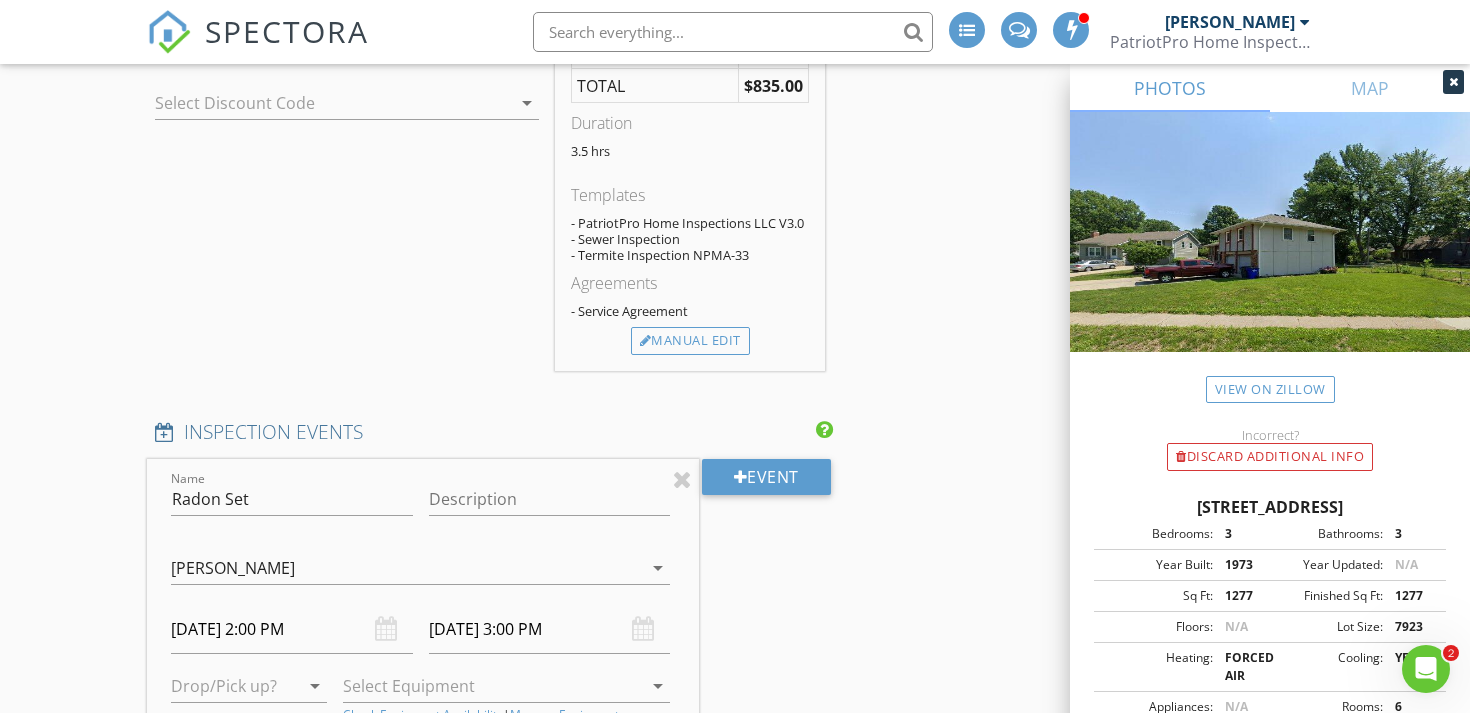 scroll, scrollTop: 2882, scrollLeft: 0, axis: vertical 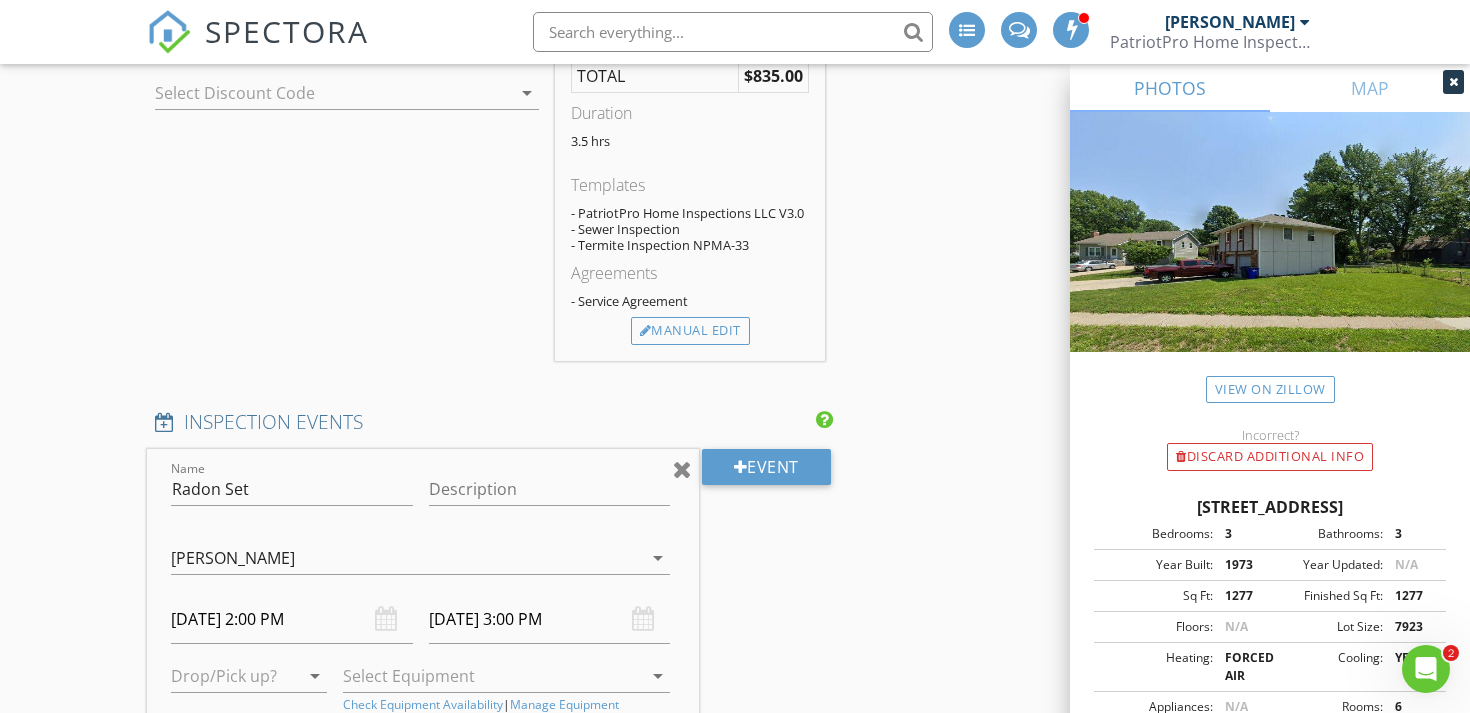 click at bounding box center (682, 469) 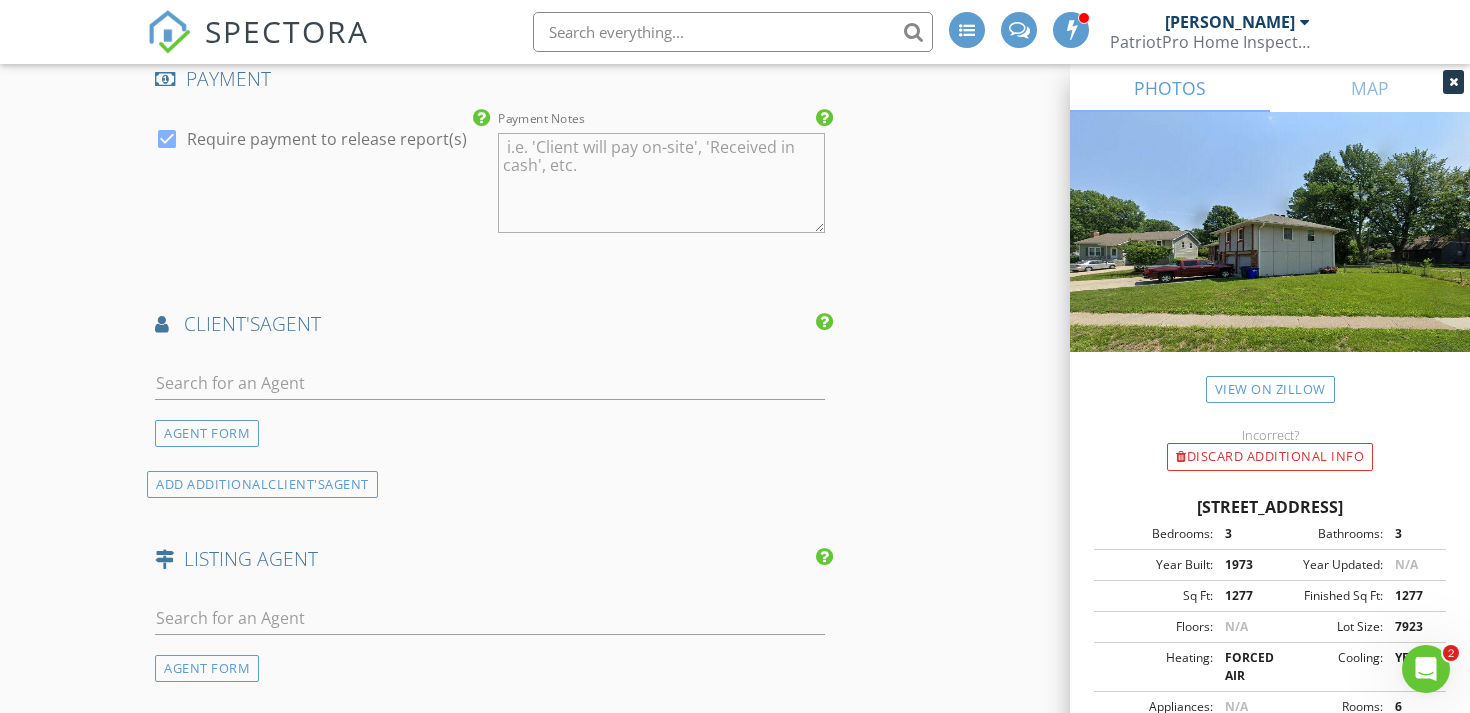 scroll, scrollTop: 3374, scrollLeft: 0, axis: vertical 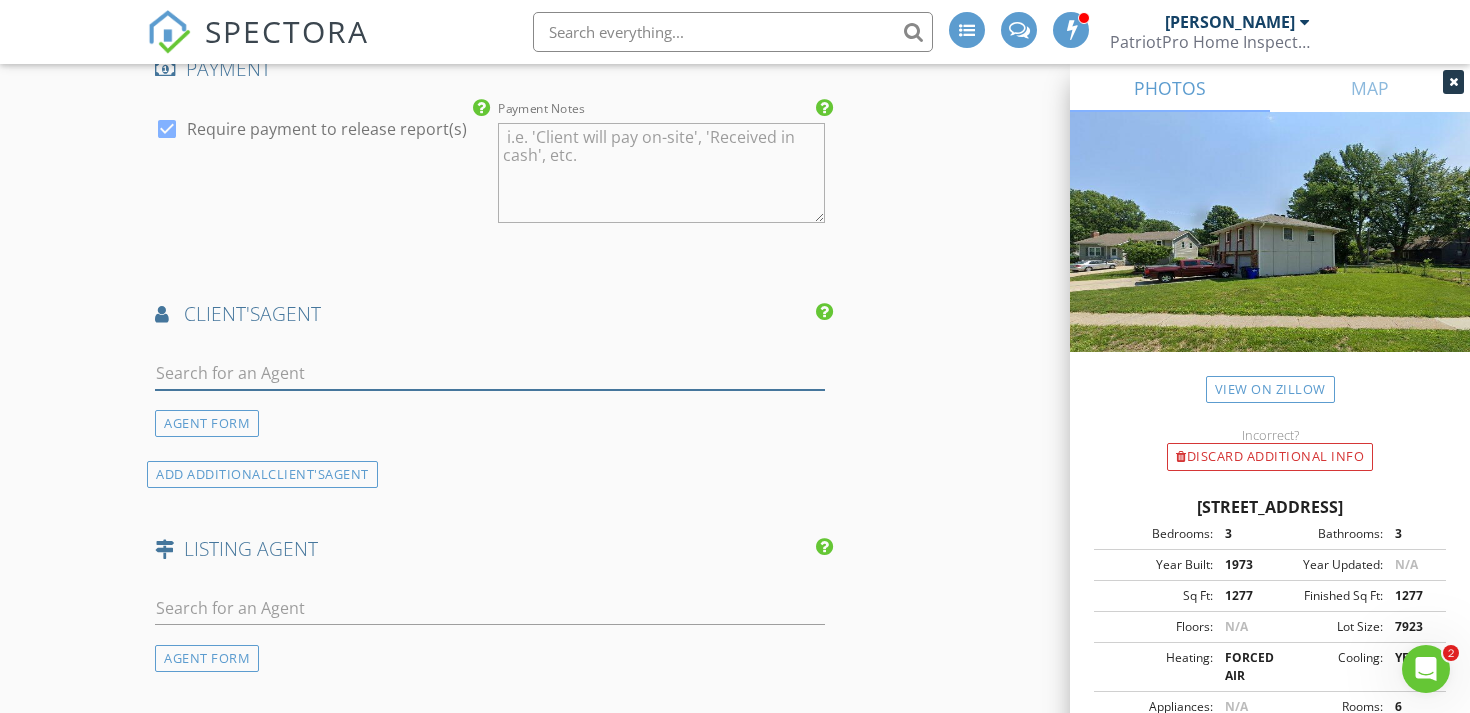 click at bounding box center (490, 373) 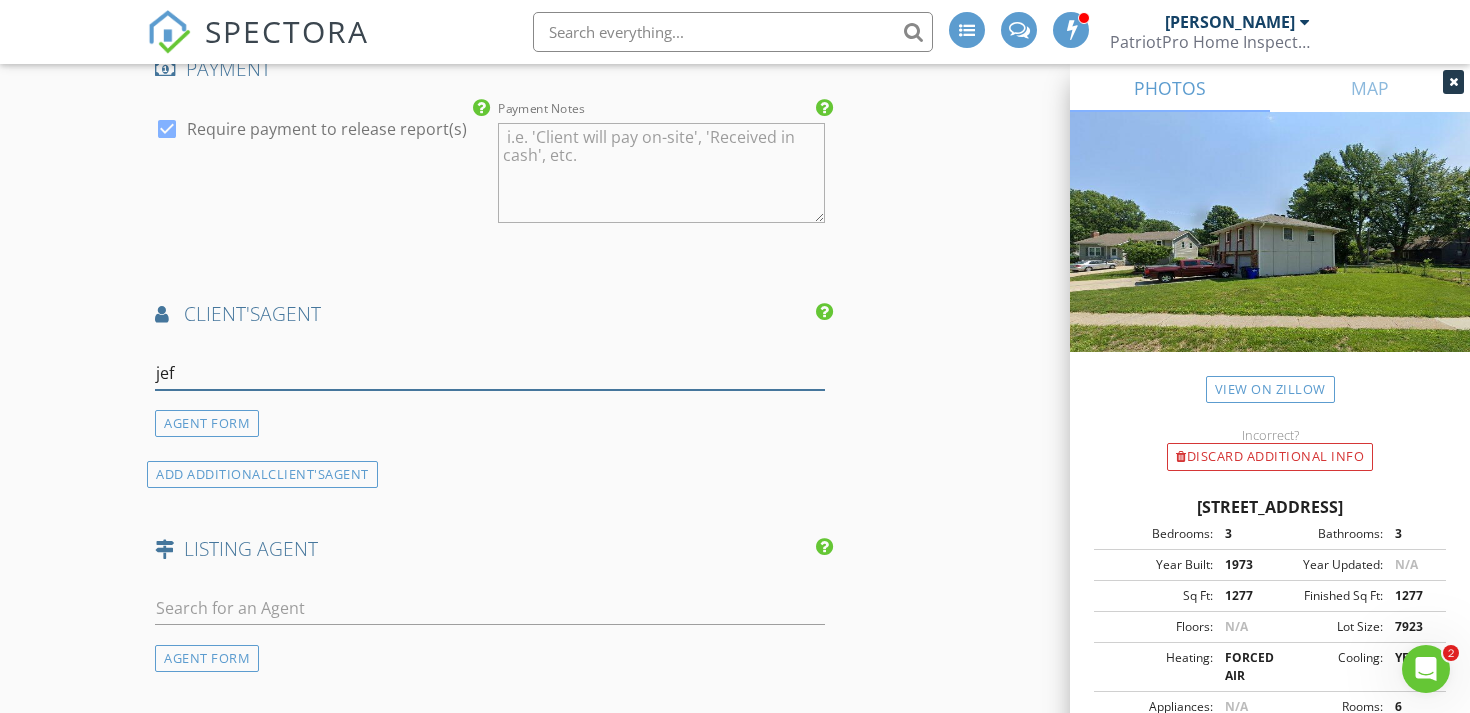 type on "jeff" 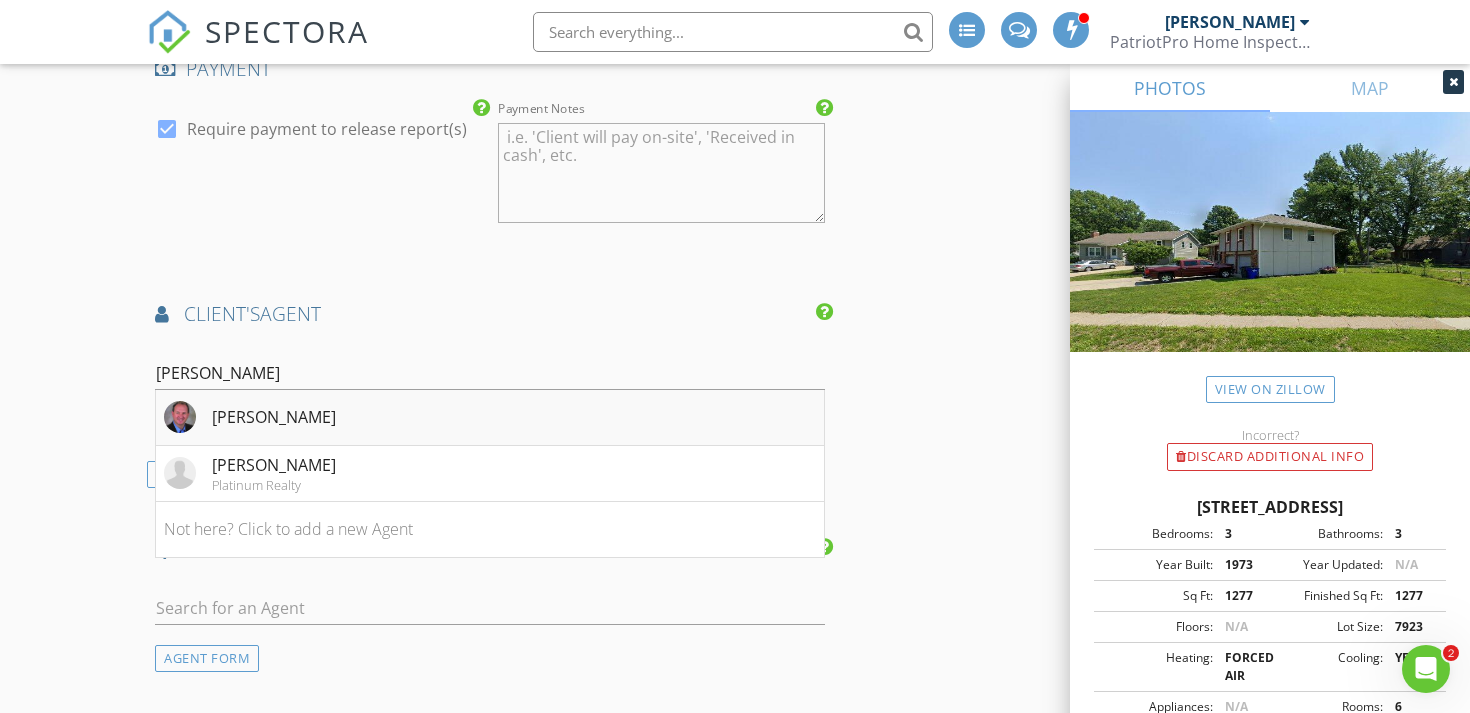 click on "Jeff Alton" at bounding box center [274, 417] 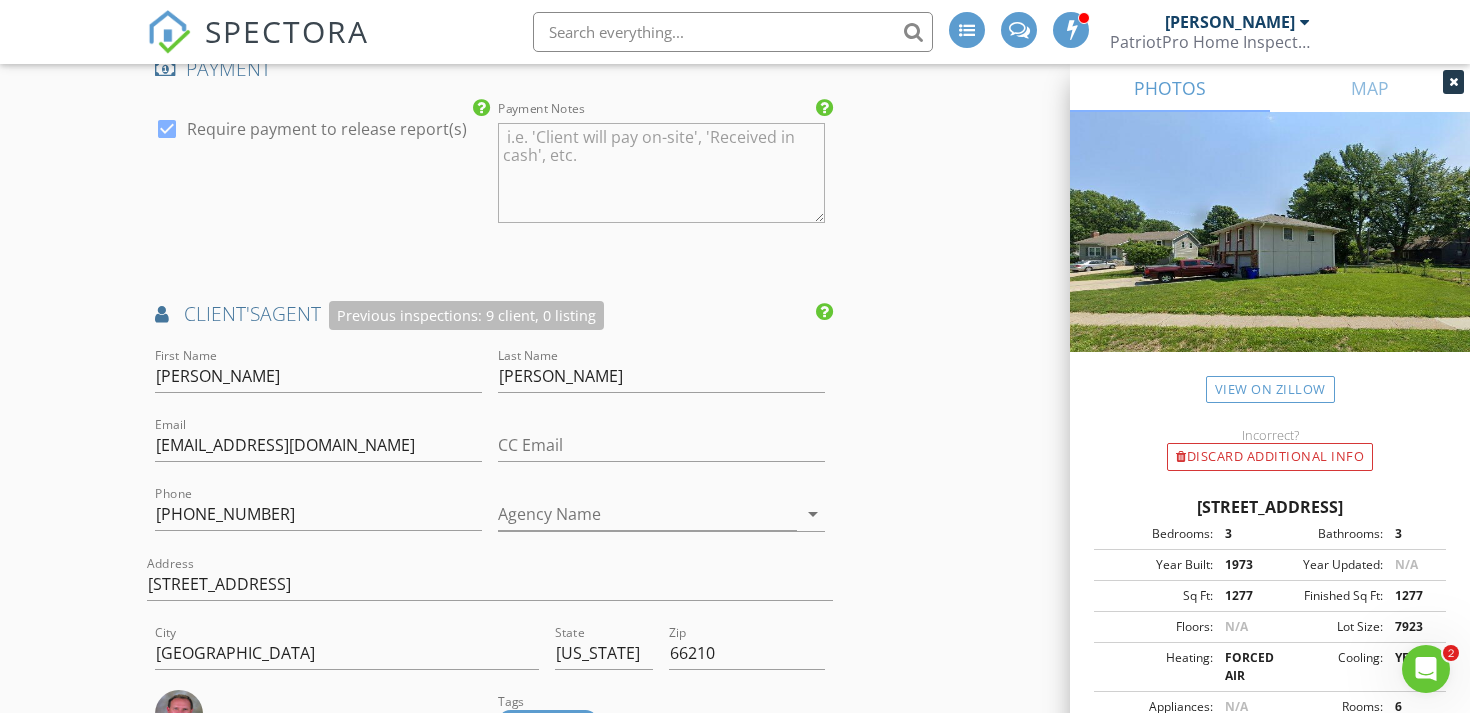 click on "New Inspection
INSPECTOR(S)
check_box   Buddy Pike   PRIMARY   Buddy Pike arrow_drop_down   check_box_outline_blank Buddy Pike specifically requested
Date/Time
07/16/2025 2:00 PM
Location
Address Search       Address 1624 S Lindenwood Dr   Unit   City Olathe   State KS   Zip 66062   County Johnson     Square Feet 1777   Year Built 1973   Foundation Basement arrow_drop_down     Buddy Pike     15.8 miles     (25 minutes)
client
check_box Enable Client CC email for this inspection   Client Search     check_box_outline_blank Client is a Company/Organization     First Name Justin   Last Name Maxwell   Email jigma2012@gmail.com   CC Email   Phone   Address   City   State   Zip     Tags         Notes   Private Notes
client
Client Search     check_box_outline_blank Client is a Company/Organization     First Name Sydney" at bounding box center (735, -379) 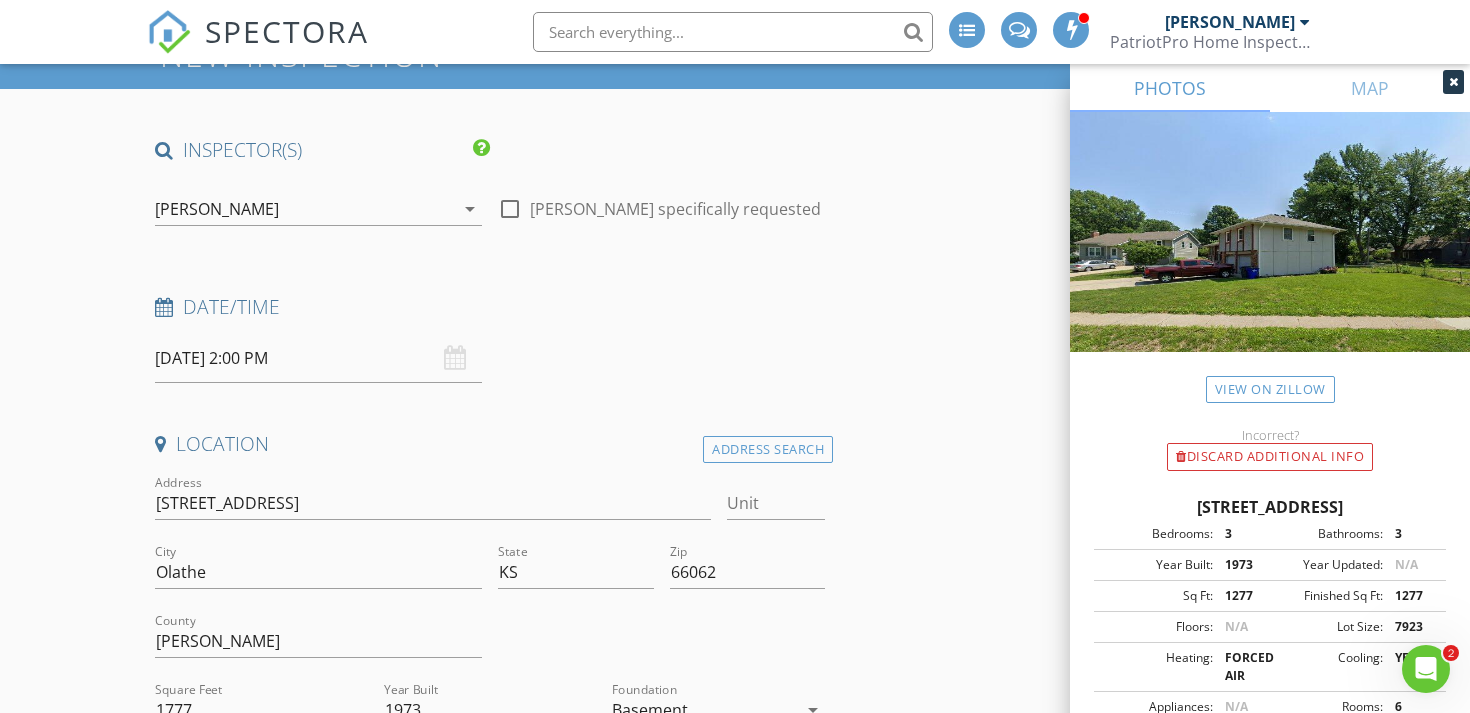 scroll, scrollTop: 150, scrollLeft: 0, axis: vertical 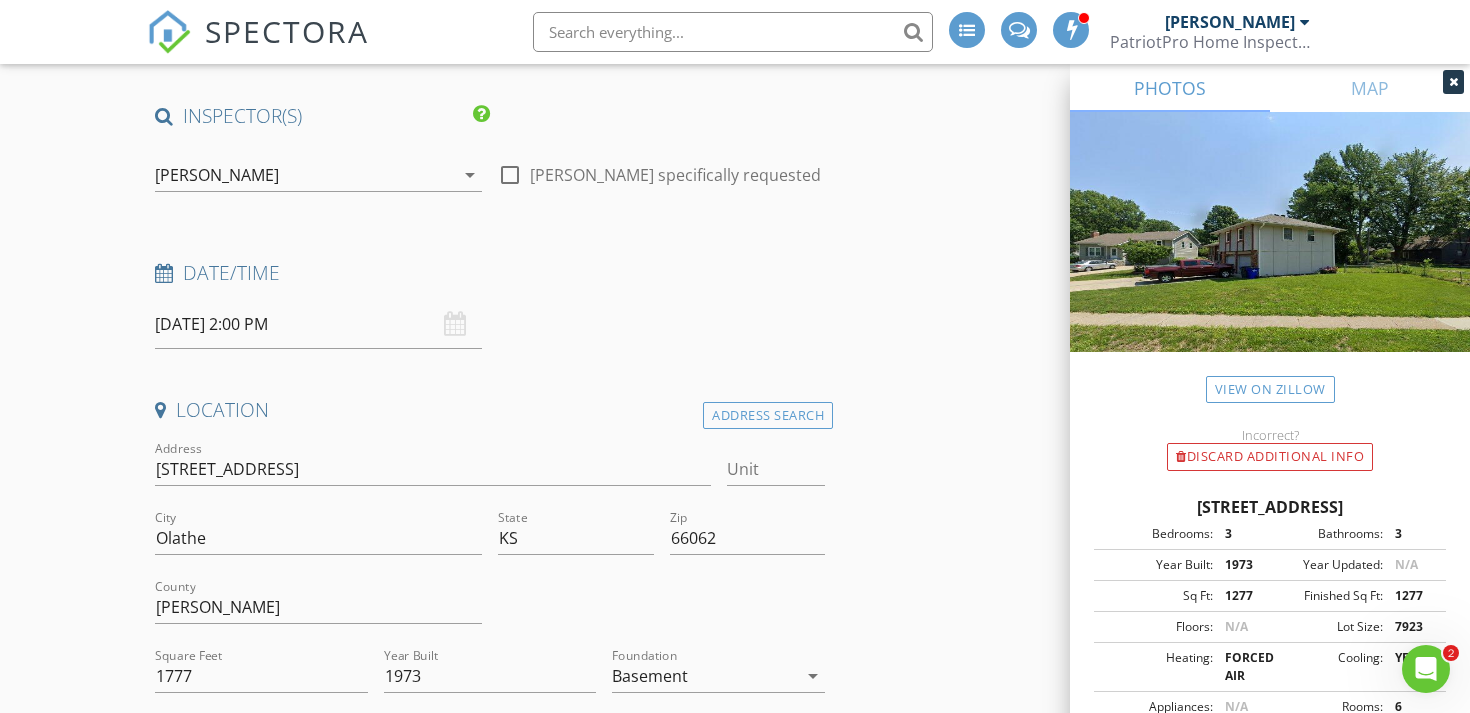 click on "07/16/2025 2:00 PM" at bounding box center [318, 324] 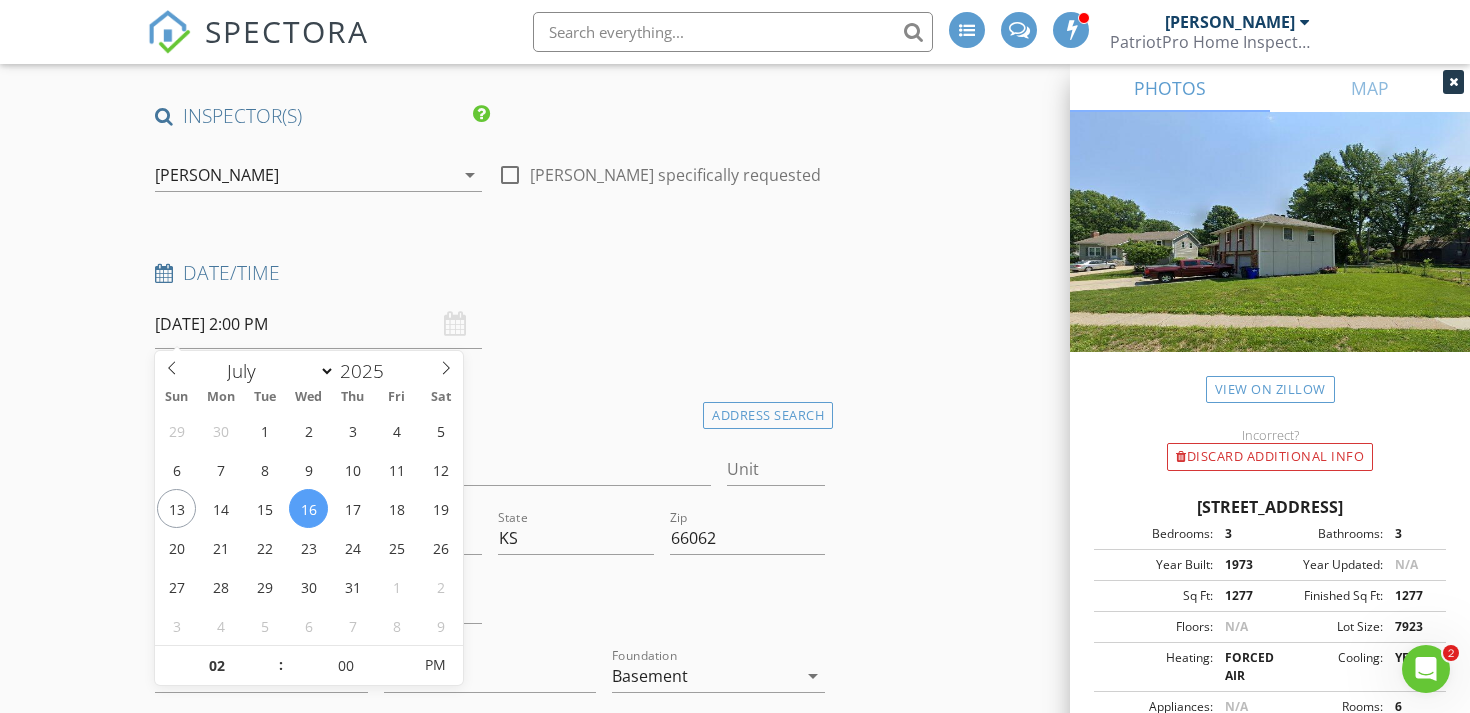 click on "New Inspection
INSPECTOR(S)
check_box   Buddy Pike   PRIMARY   Buddy Pike arrow_drop_down   check_box_outline_blank Buddy Pike specifically requested
Date/Time
07/16/2025 2:00 PM
Location
Address Search       Address 1624 S Lindenwood Dr   Unit   City Olathe   State KS   Zip 66062   County Johnson     Square Feet 1777   Year Built 1973   Foundation Basement arrow_drop_down     Buddy Pike     15.8 miles     (25 minutes)
client
check_box Enable Client CC email for this inspection   Client Search     check_box_outline_blank Client is a Company/Organization     First Name Justin   Last Name Maxwell   Email jigma2012@gmail.com   CC Email   Phone   Address   City   State   Zip     Tags         Notes   Private Notes
client
Client Search     check_box_outline_blank Client is a Company/Organization     First Name Sydney" at bounding box center (735, 2845) 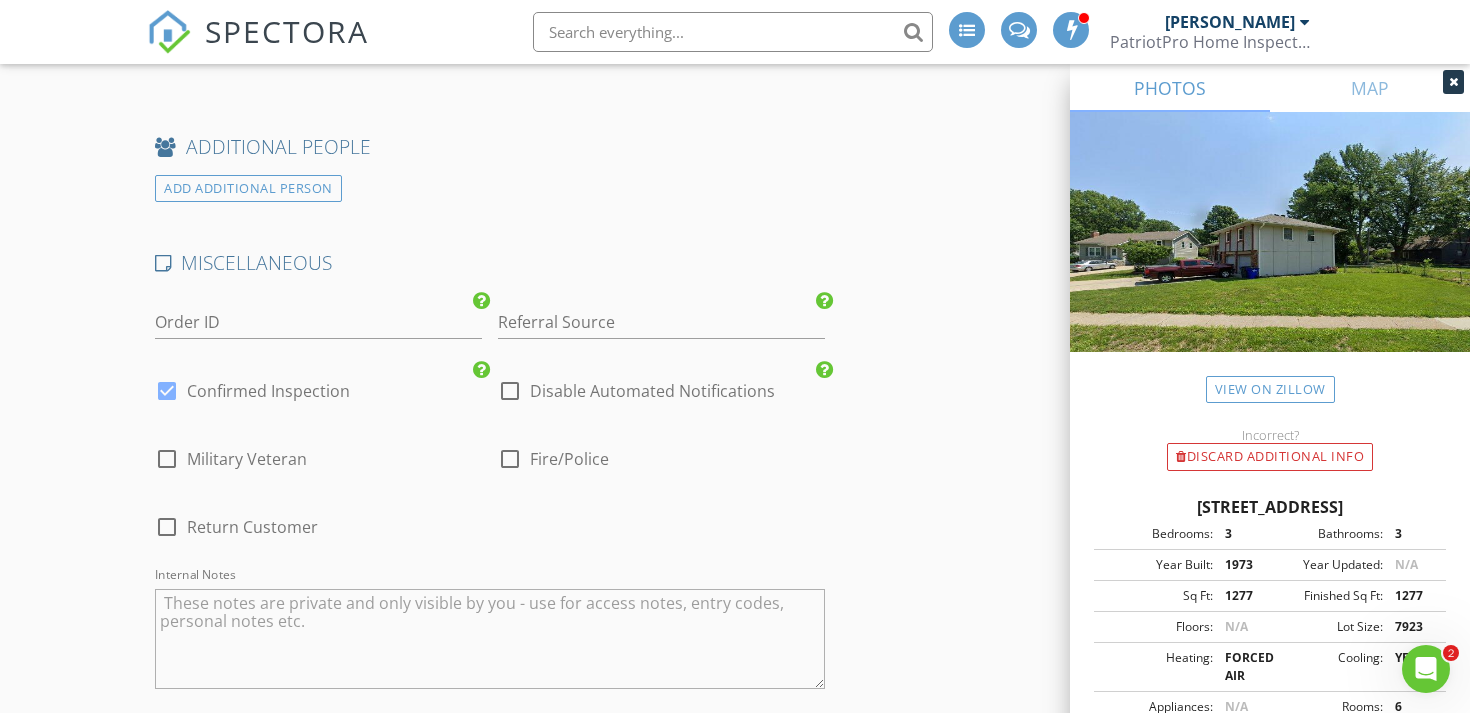 scroll, scrollTop: 5140, scrollLeft: 0, axis: vertical 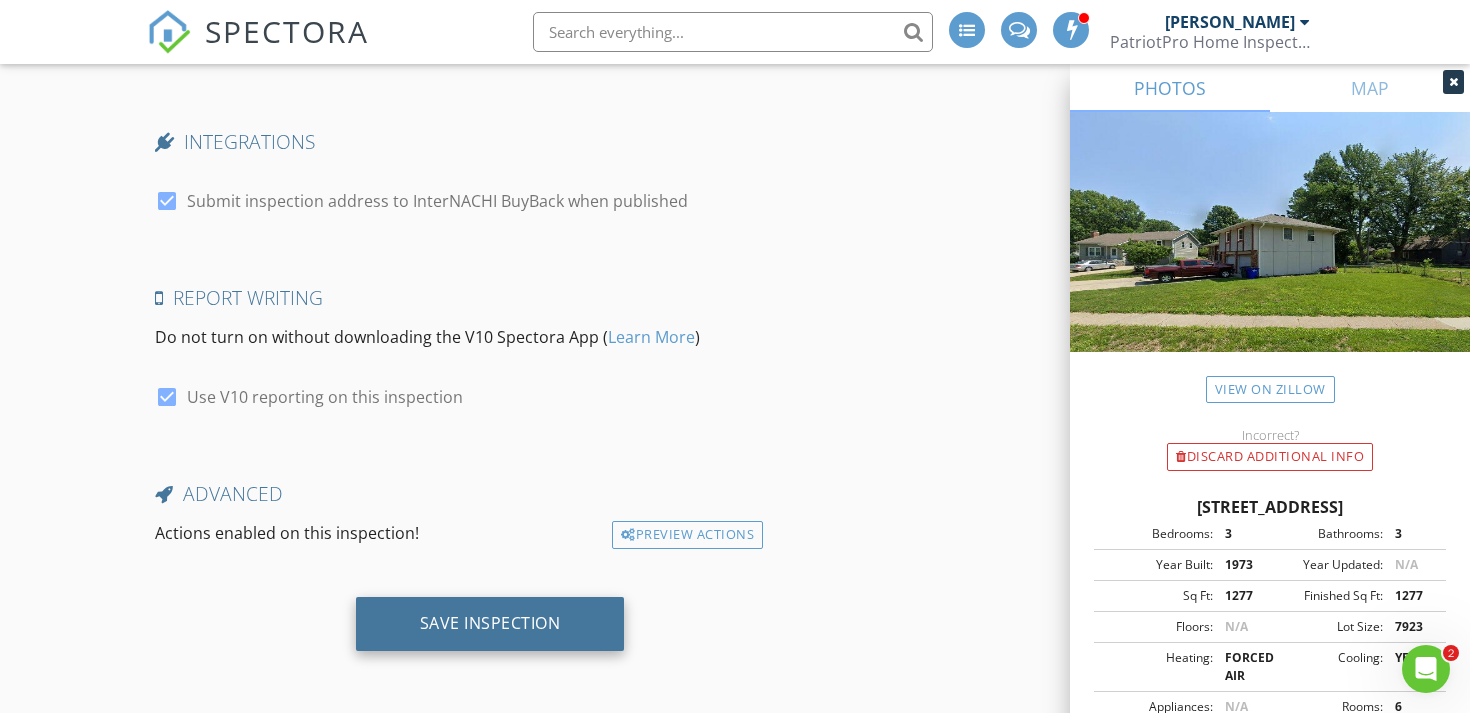 click on "Save Inspection" at bounding box center [490, 623] 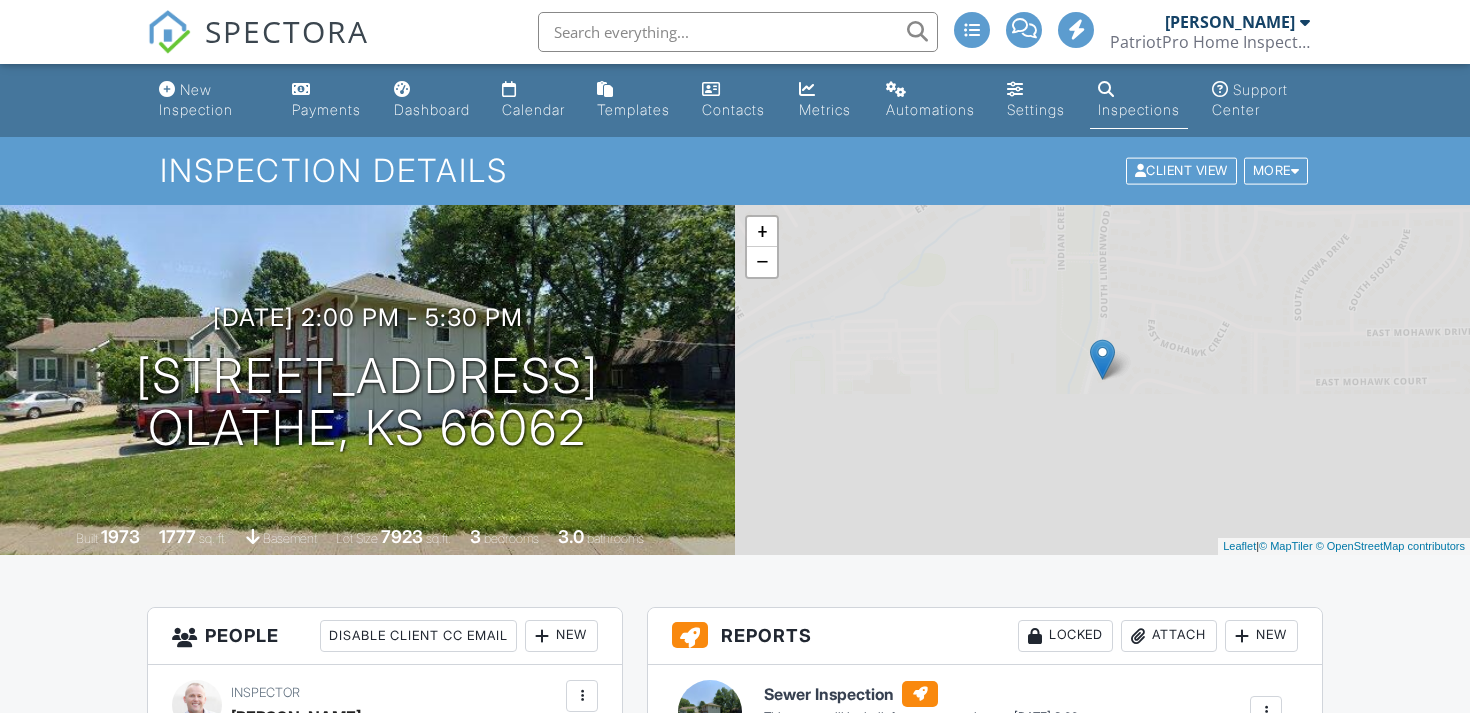 scroll, scrollTop: 0, scrollLeft: 0, axis: both 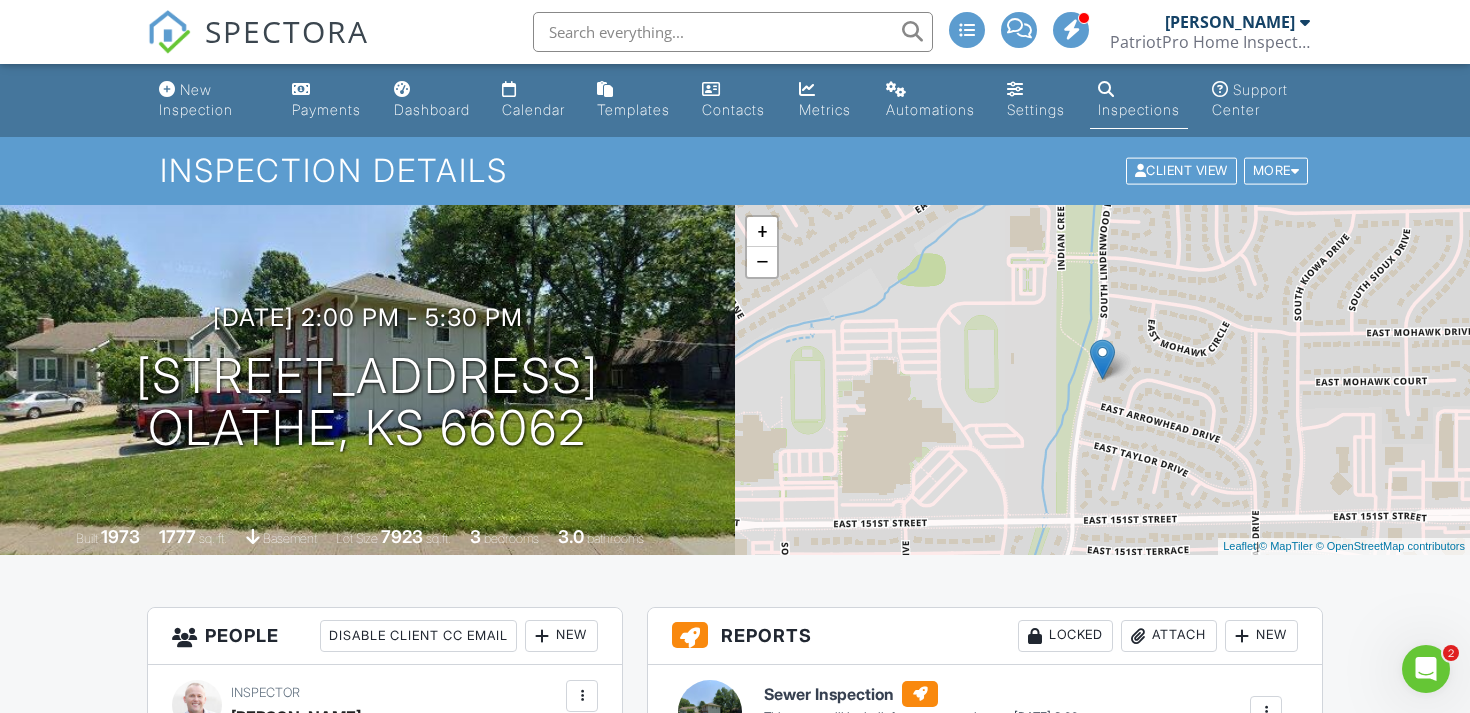 click at bounding box center (169, 32) 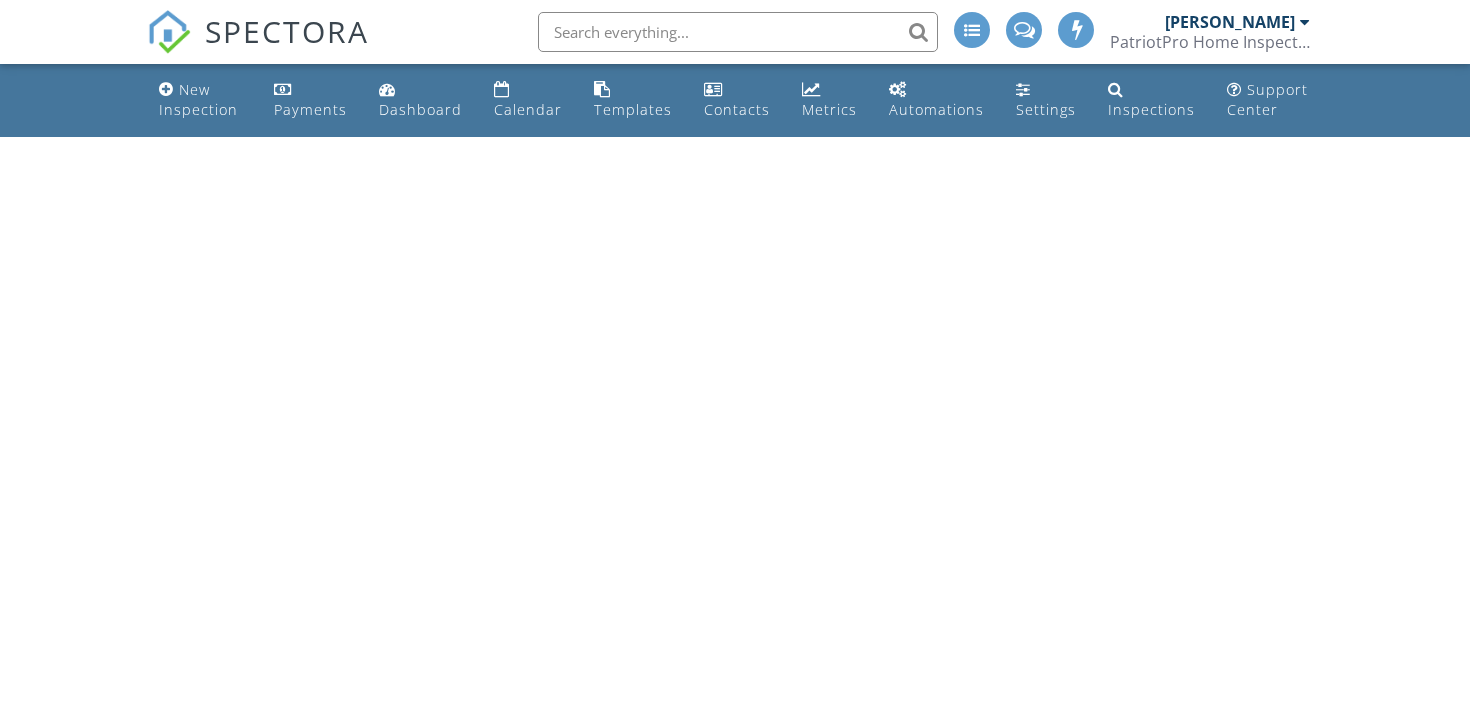 scroll, scrollTop: 0, scrollLeft: 0, axis: both 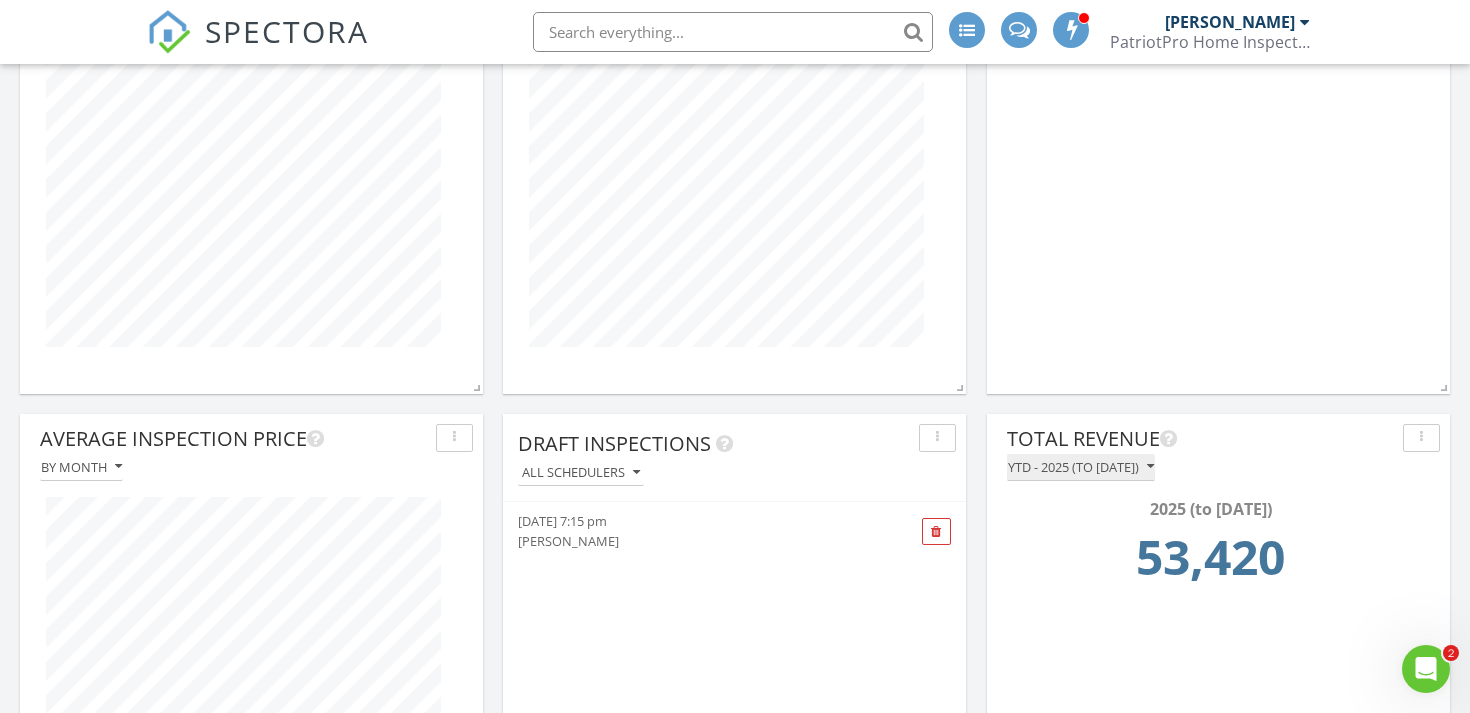 click at bounding box center (1150, 467) 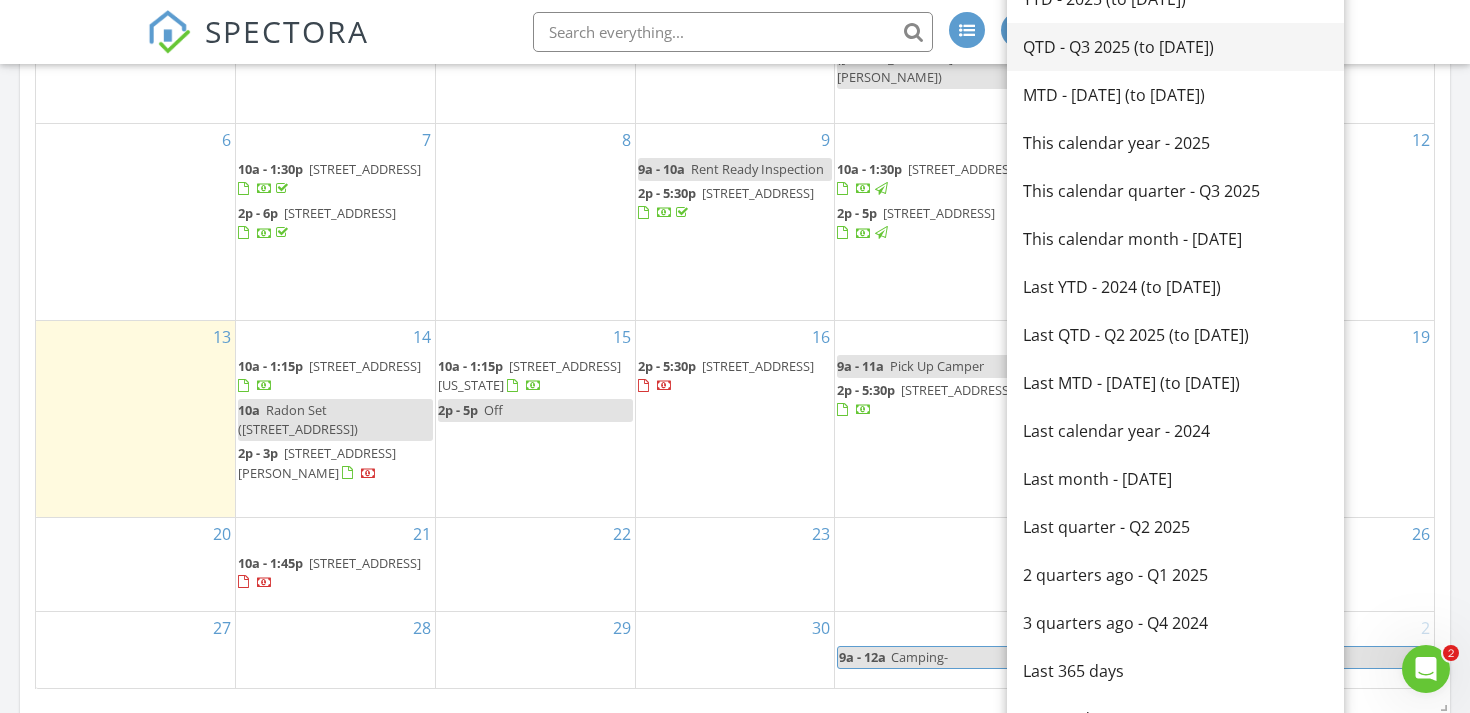 scroll, scrollTop: 1371, scrollLeft: 0, axis: vertical 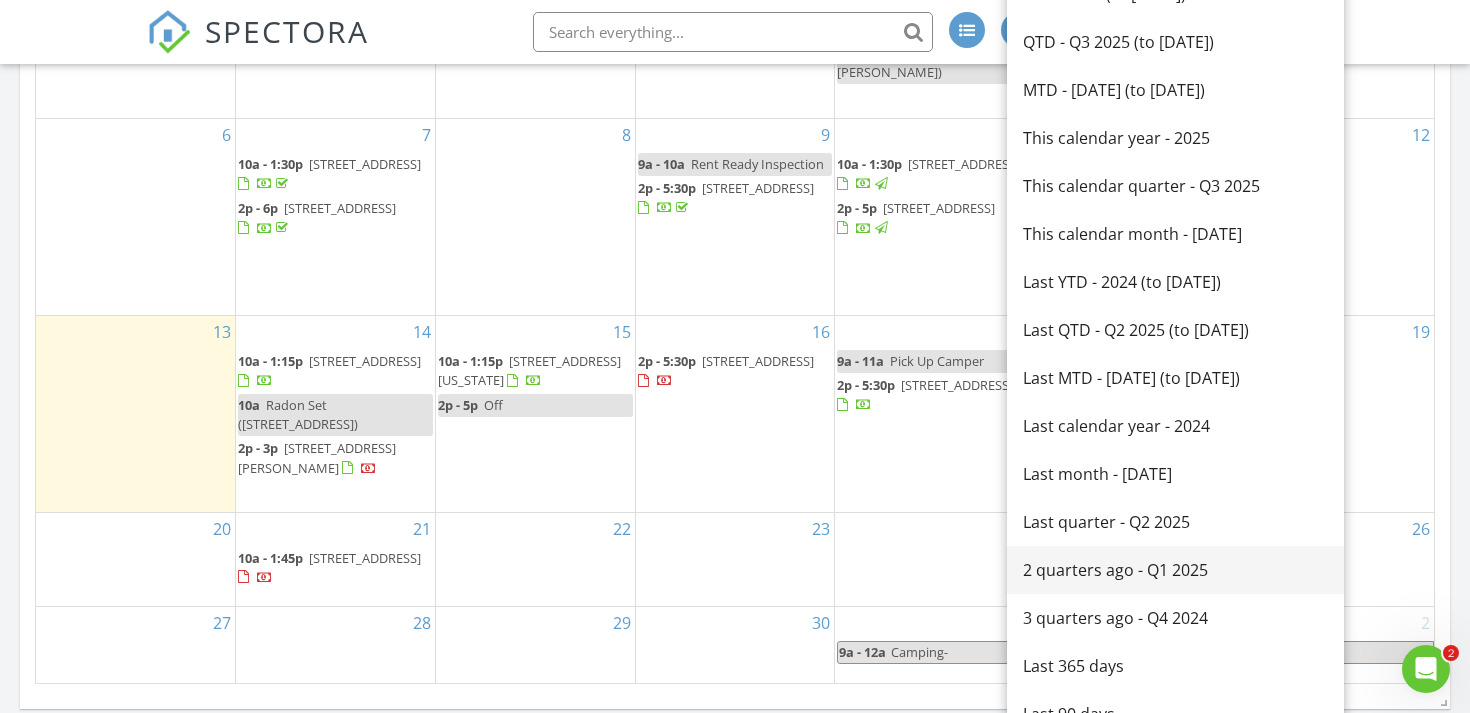 click on "2 quarters ago - Q1 2025" at bounding box center (1175, 570) 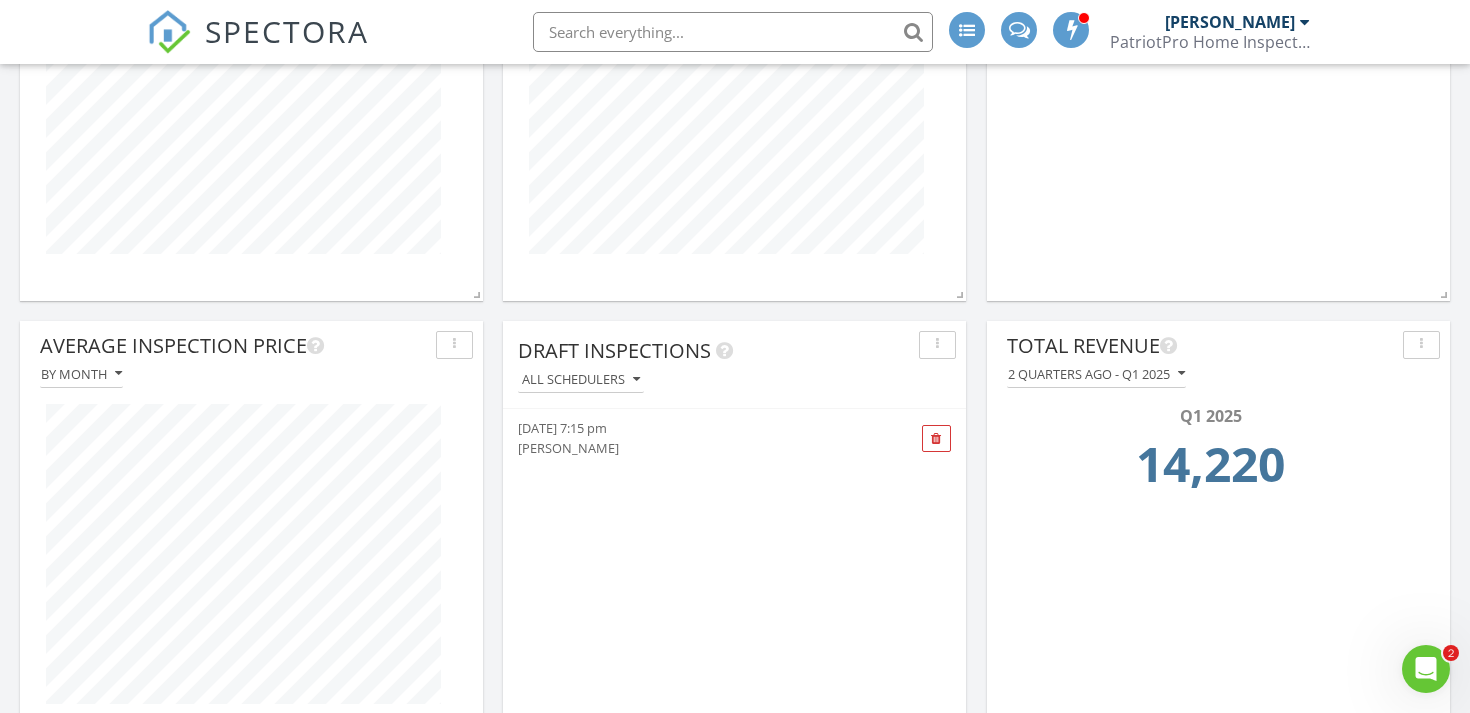 scroll, scrollTop: 2245, scrollLeft: 0, axis: vertical 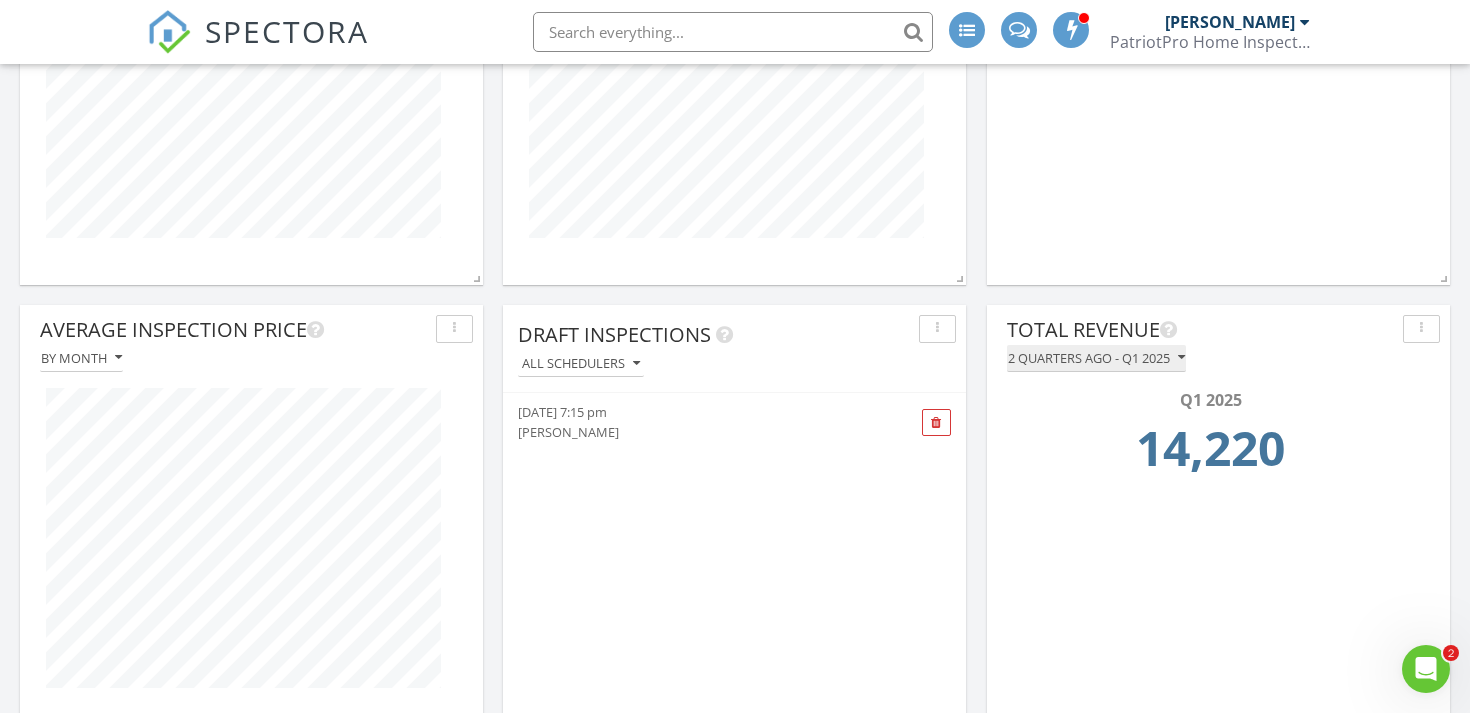 click on "2 quarters ago - Q1 2025" at bounding box center [1096, 358] 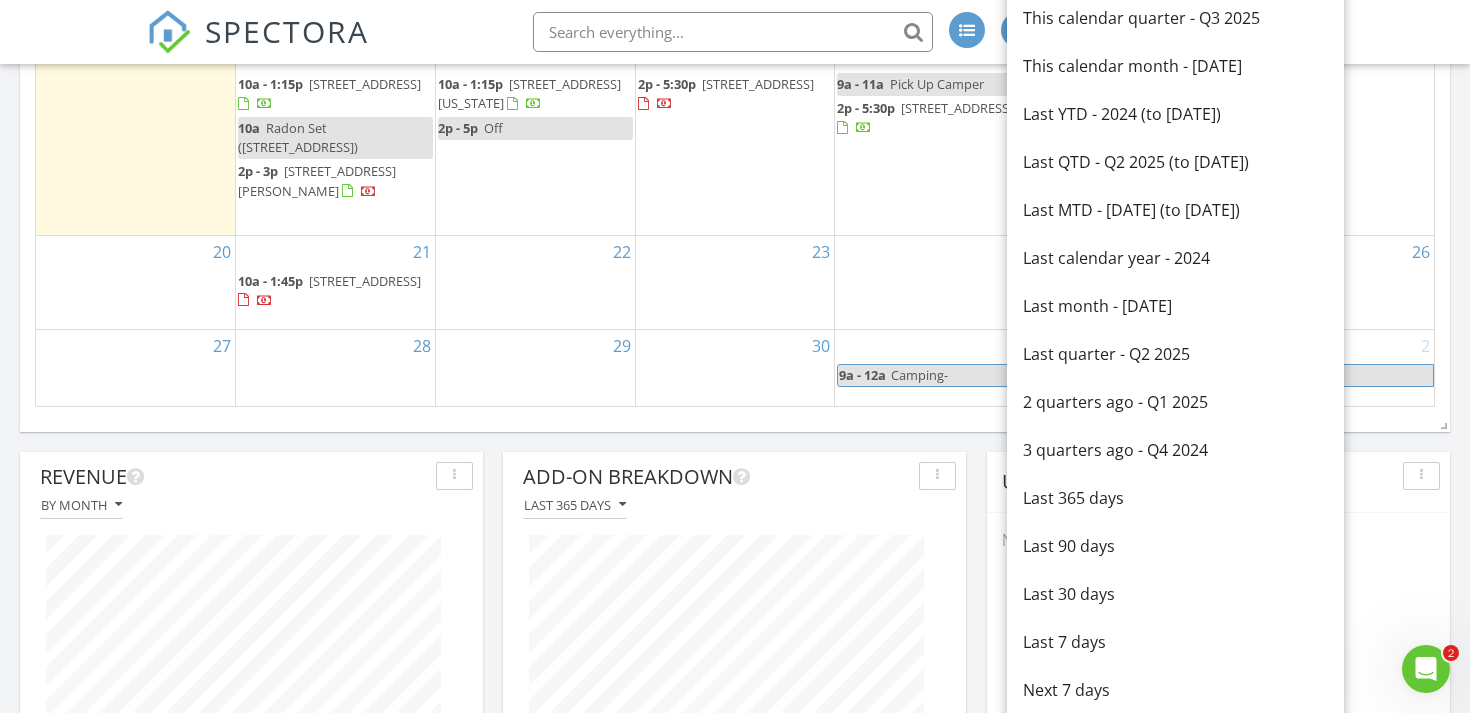 scroll, scrollTop: 1649, scrollLeft: 0, axis: vertical 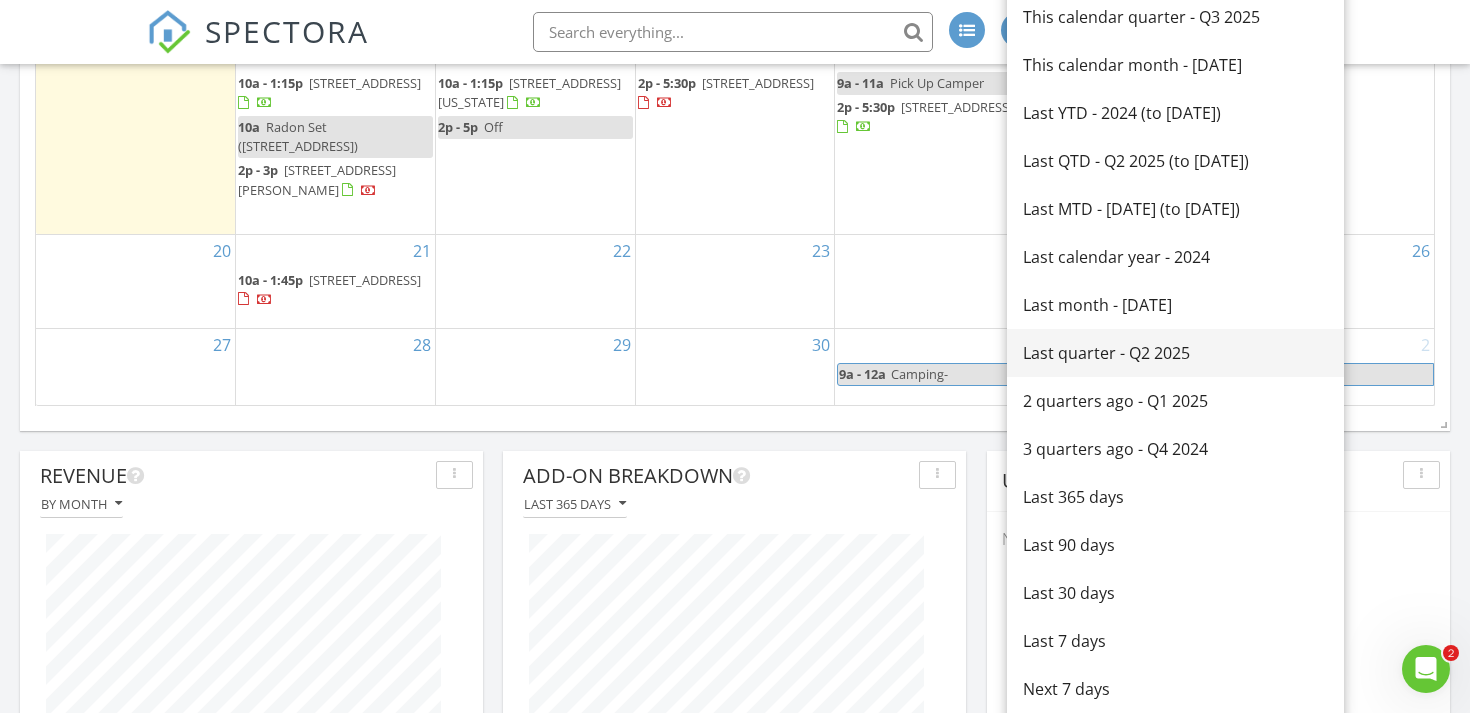 click on "Last quarter - Q2 2025" at bounding box center [1175, 353] 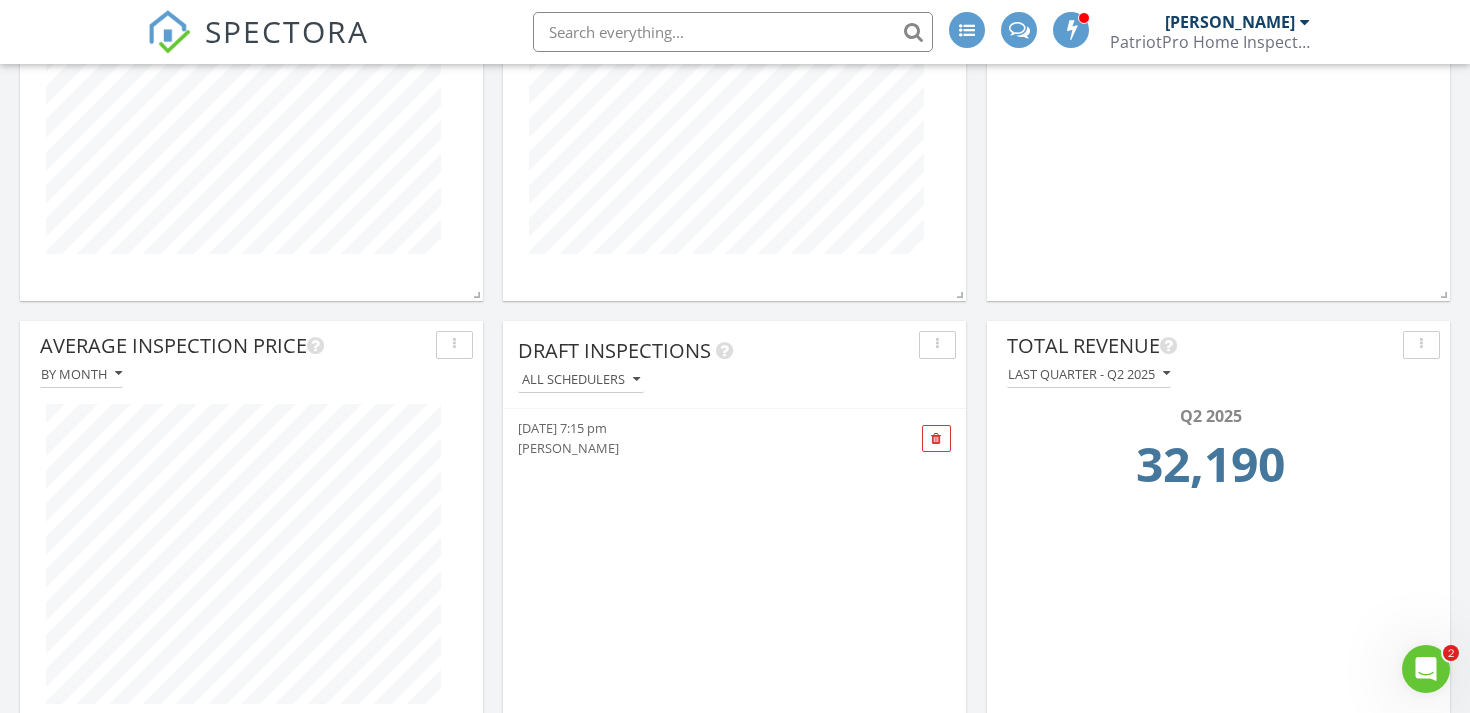 scroll, scrollTop: 2232, scrollLeft: 0, axis: vertical 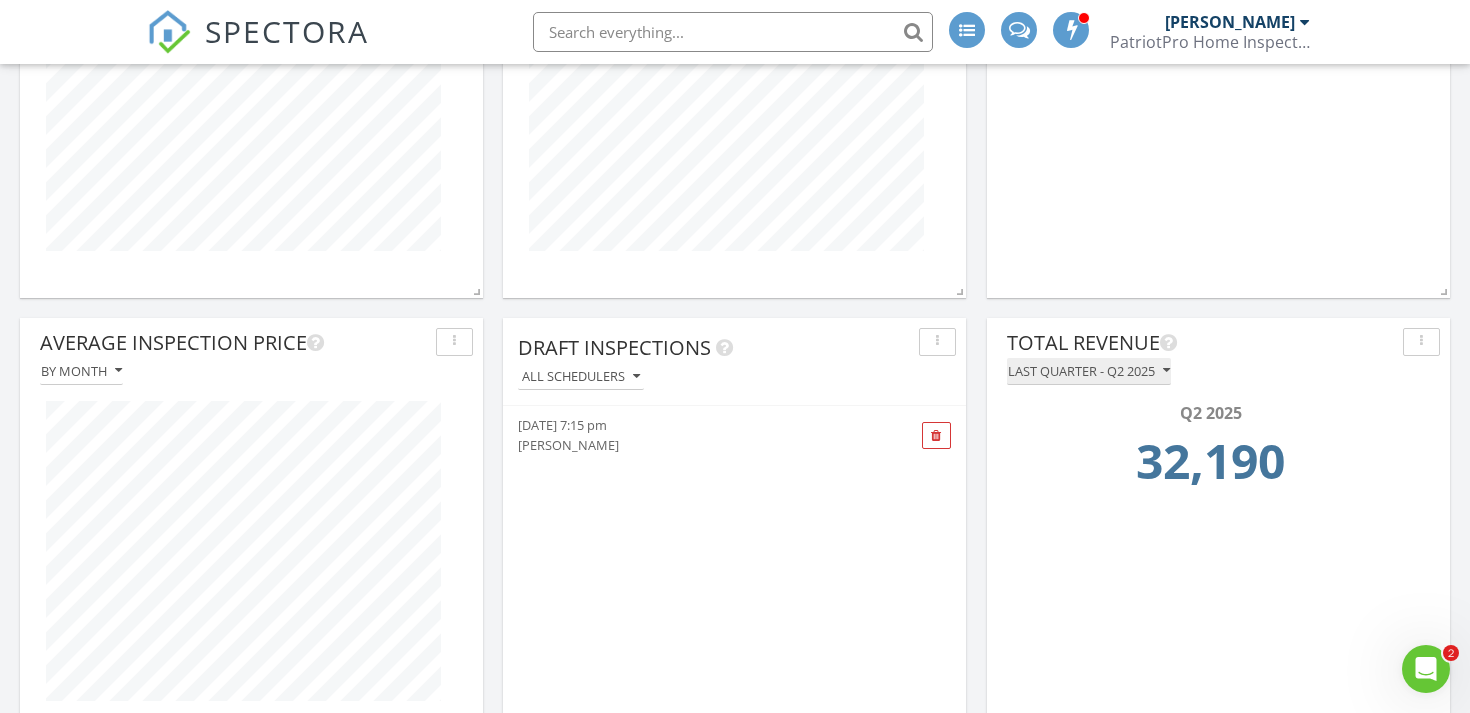 click on "Last quarter - Q2 2025" at bounding box center (1089, 371) 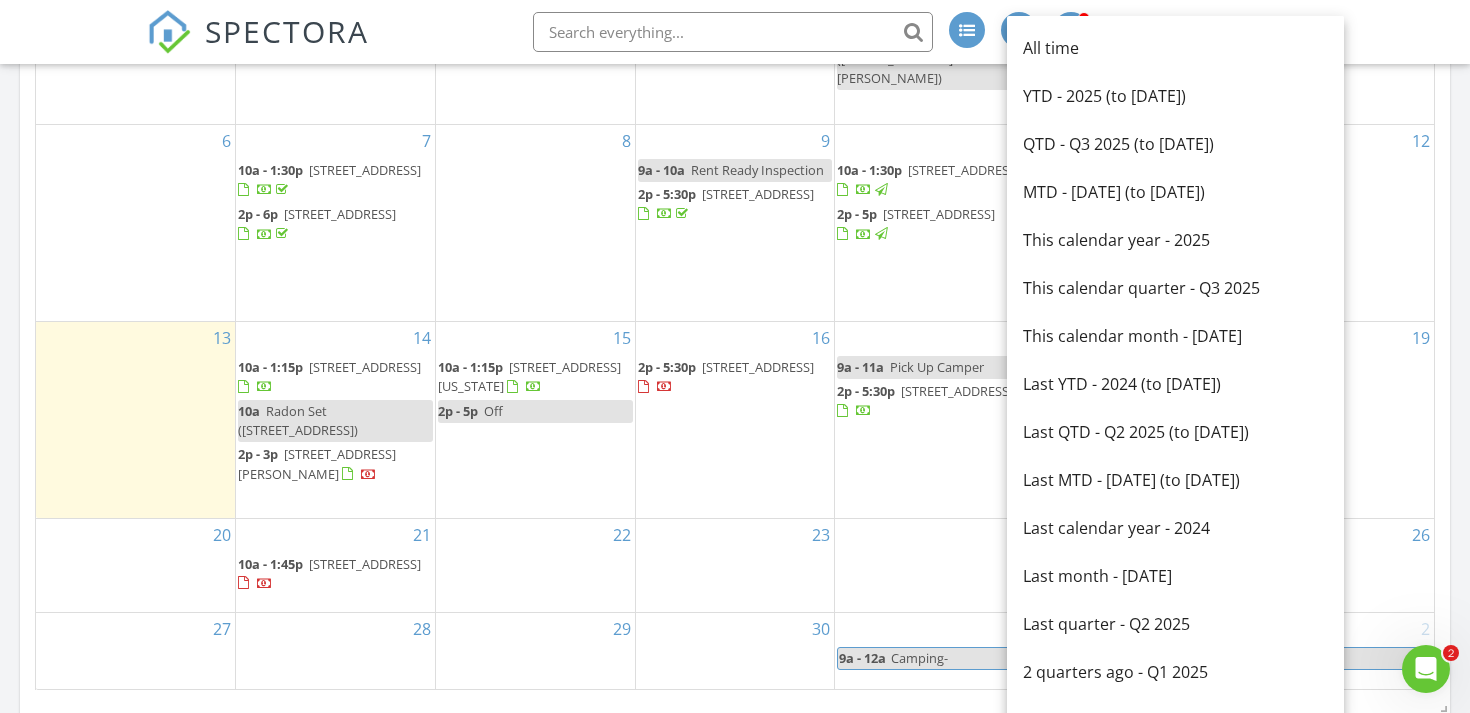 scroll, scrollTop: 1322, scrollLeft: 0, axis: vertical 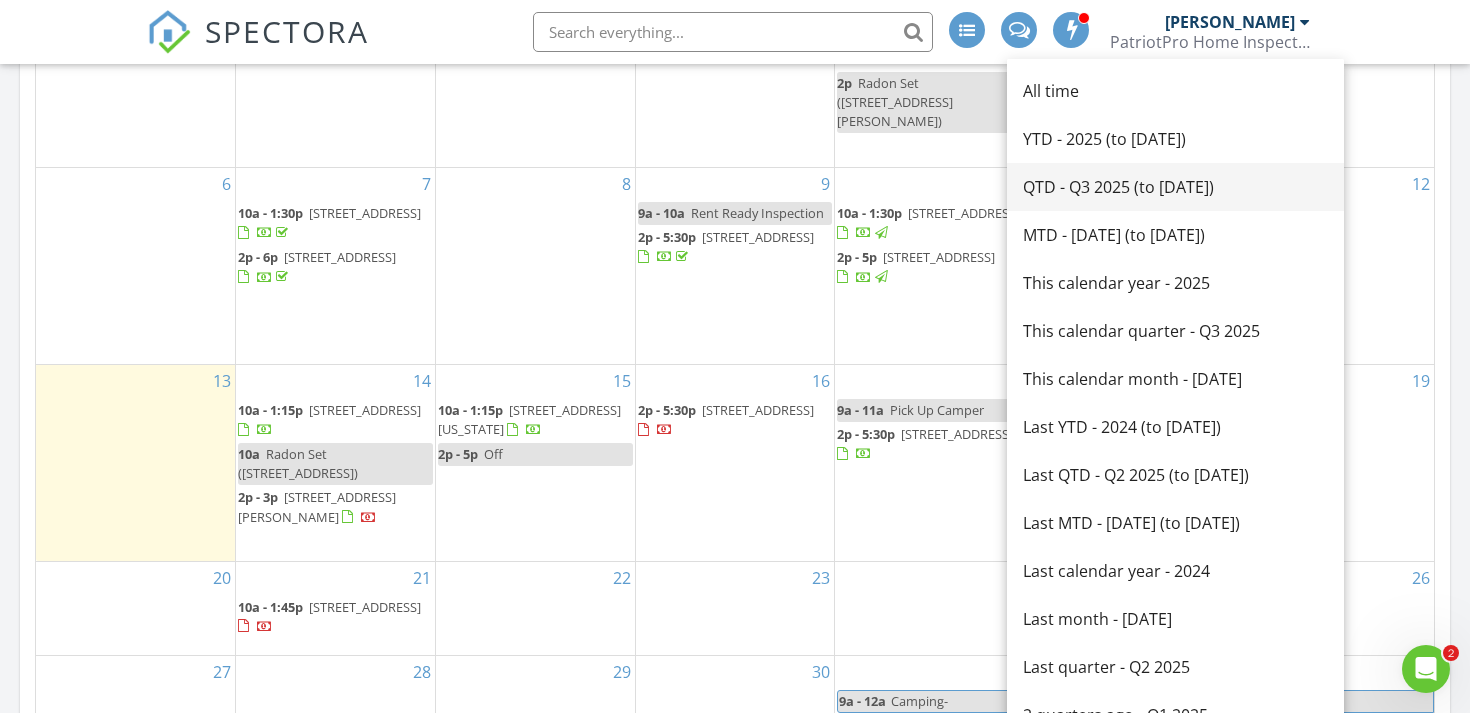 click on "QTD - Q3 2025 (to [DATE])" at bounding box center [1175, 187] 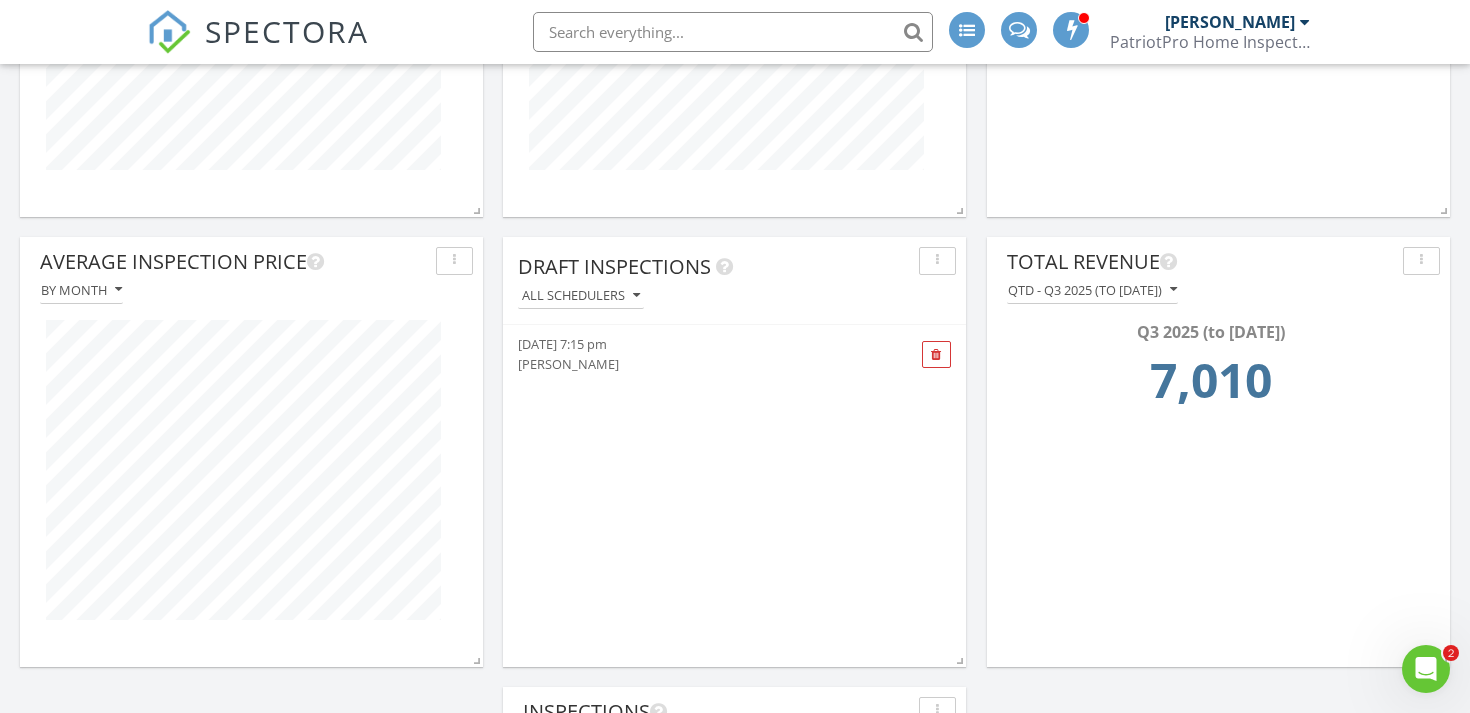 scroll, scrollTop: 2312, scrollLeft: 0, axis: vertical 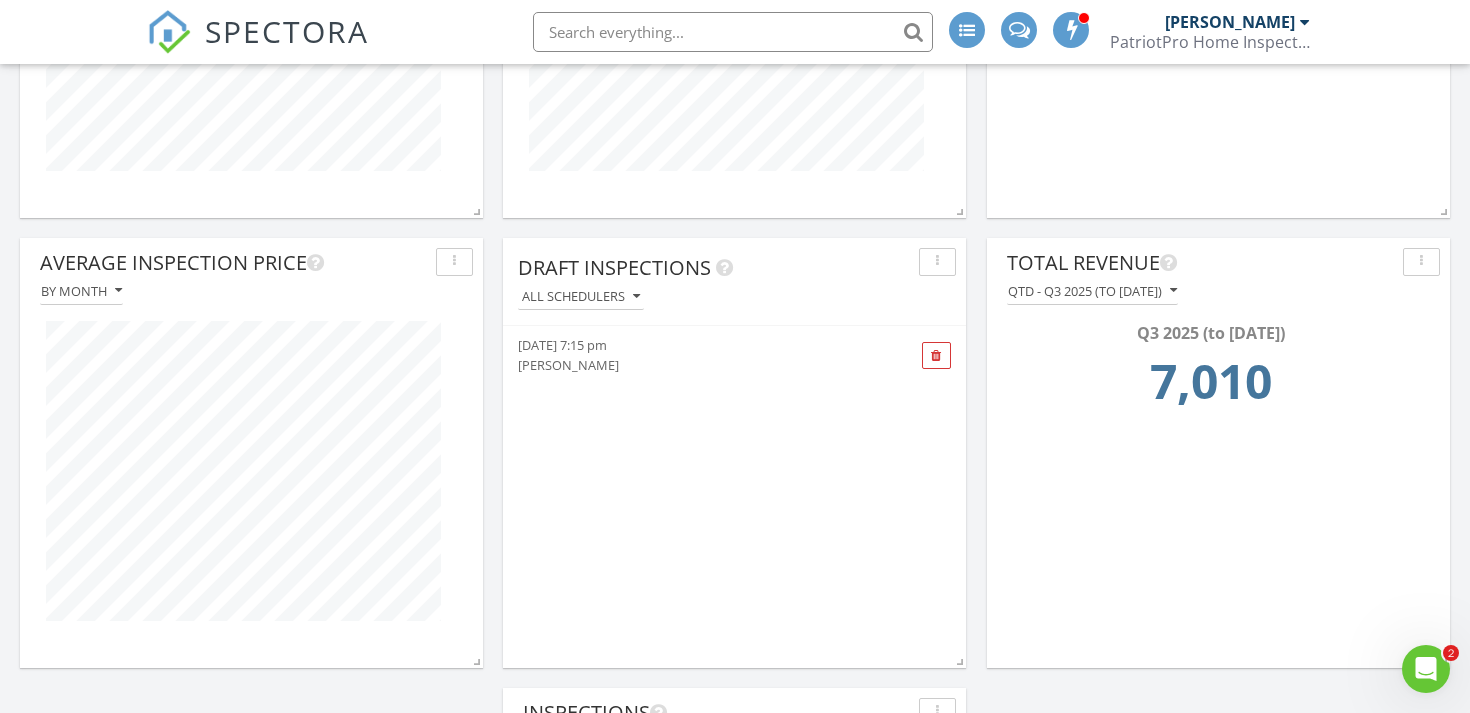 click on "[PERSON_NAME]" at bounding box center (698, 365) 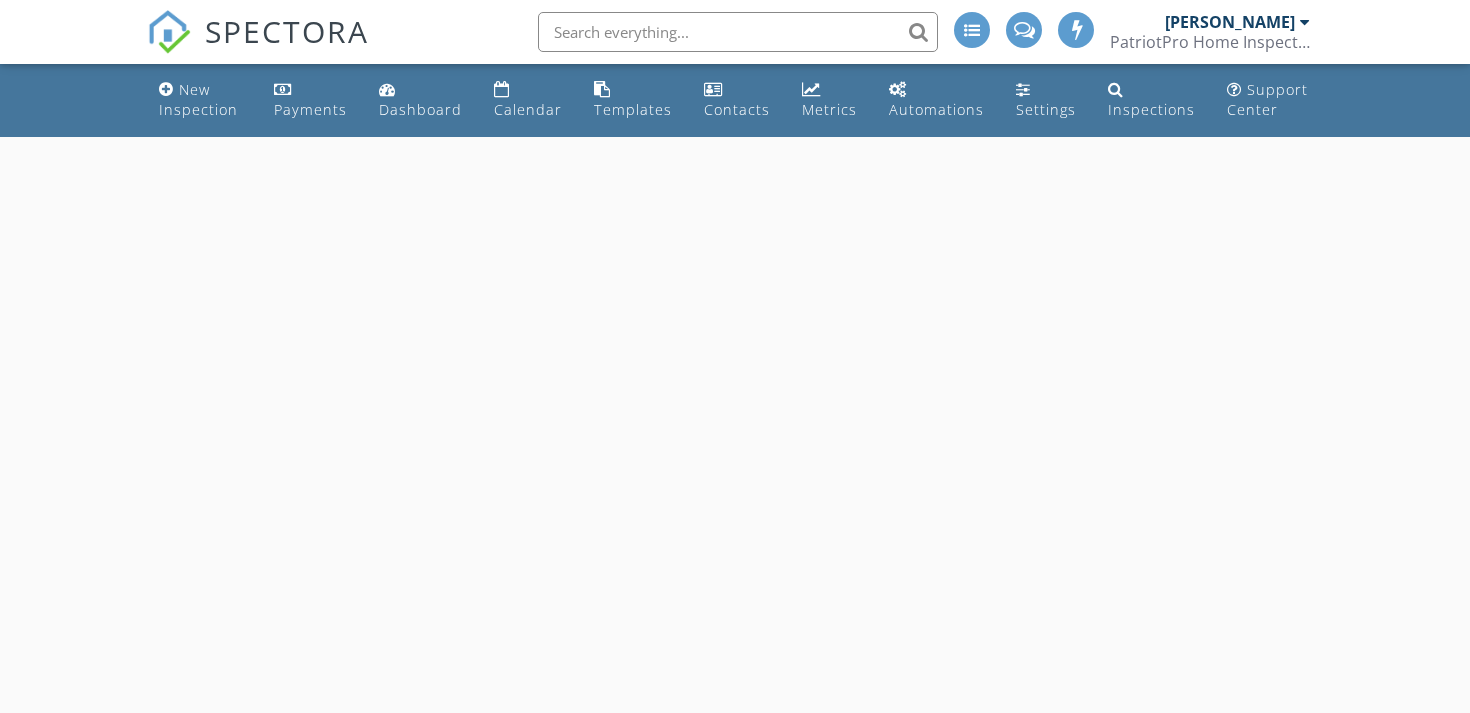 scroll, scrollTop: 0, scrollLeft: 0, axis: both 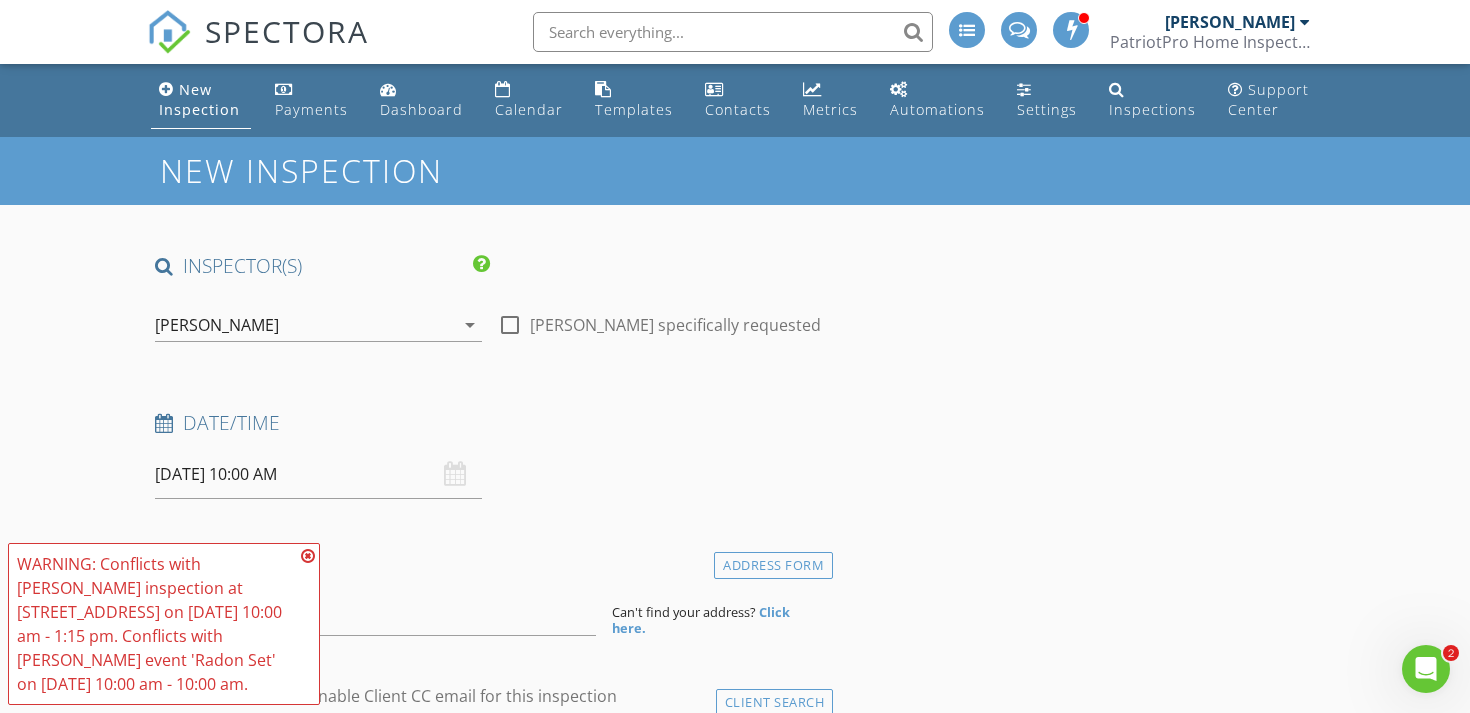 click at bounding box center (308, 556) 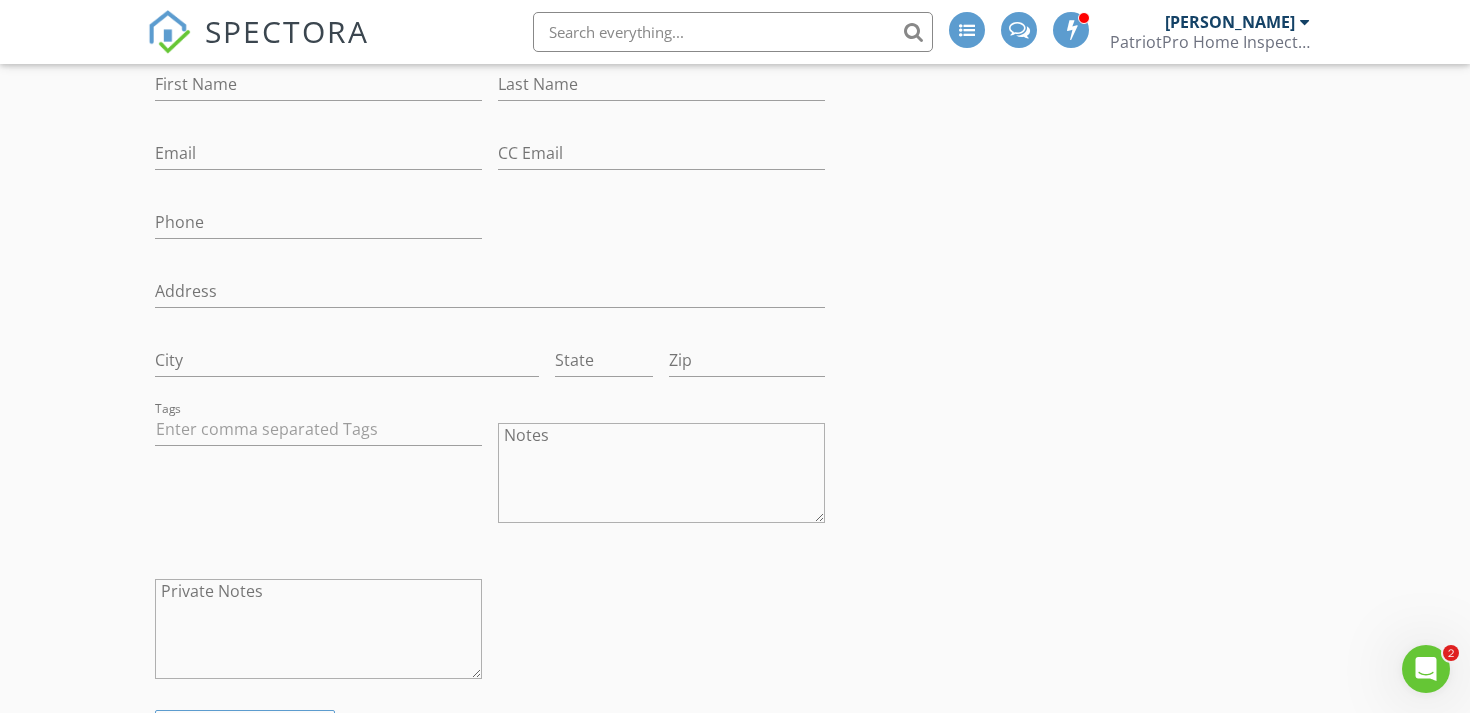 scroll, scrollTop: 0, scrollLeft: 0, axis: both 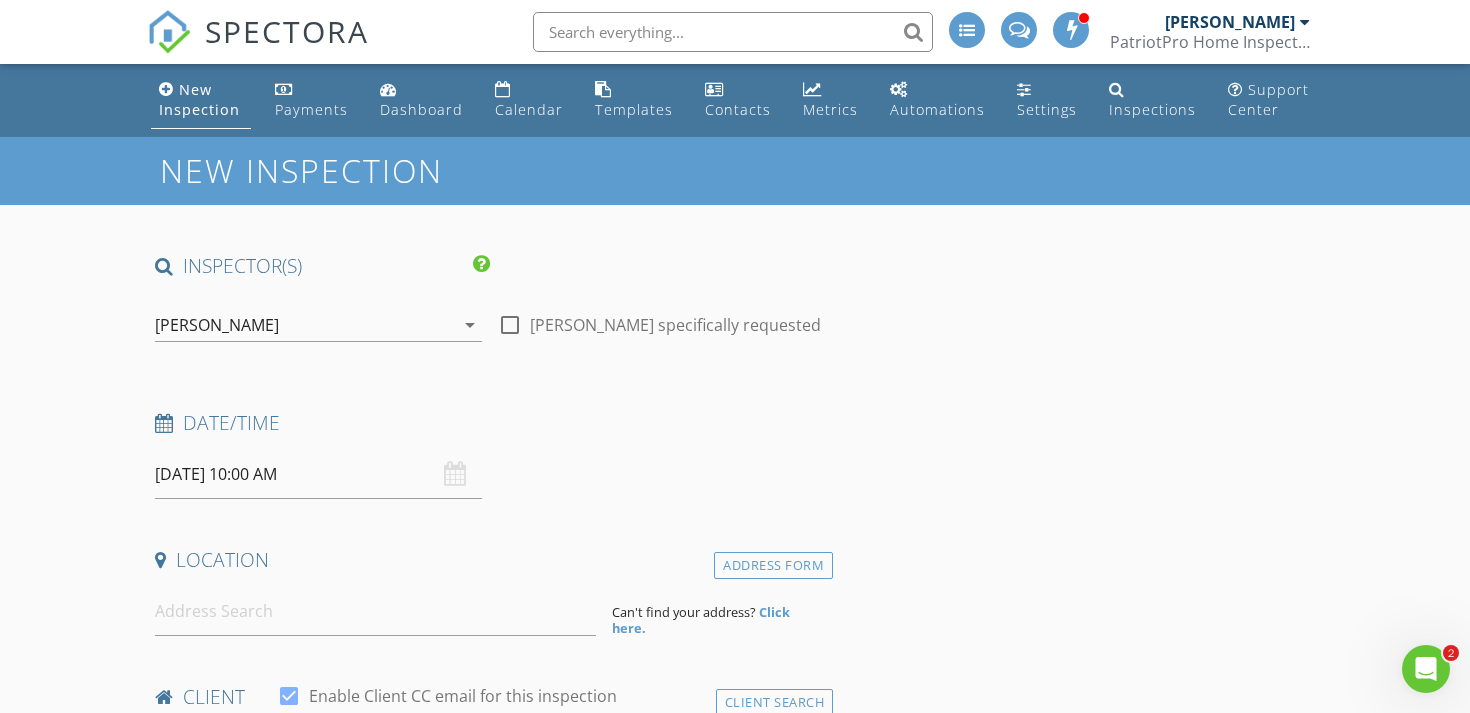 click on "SPECTORA" at bounding box center (258, 48) 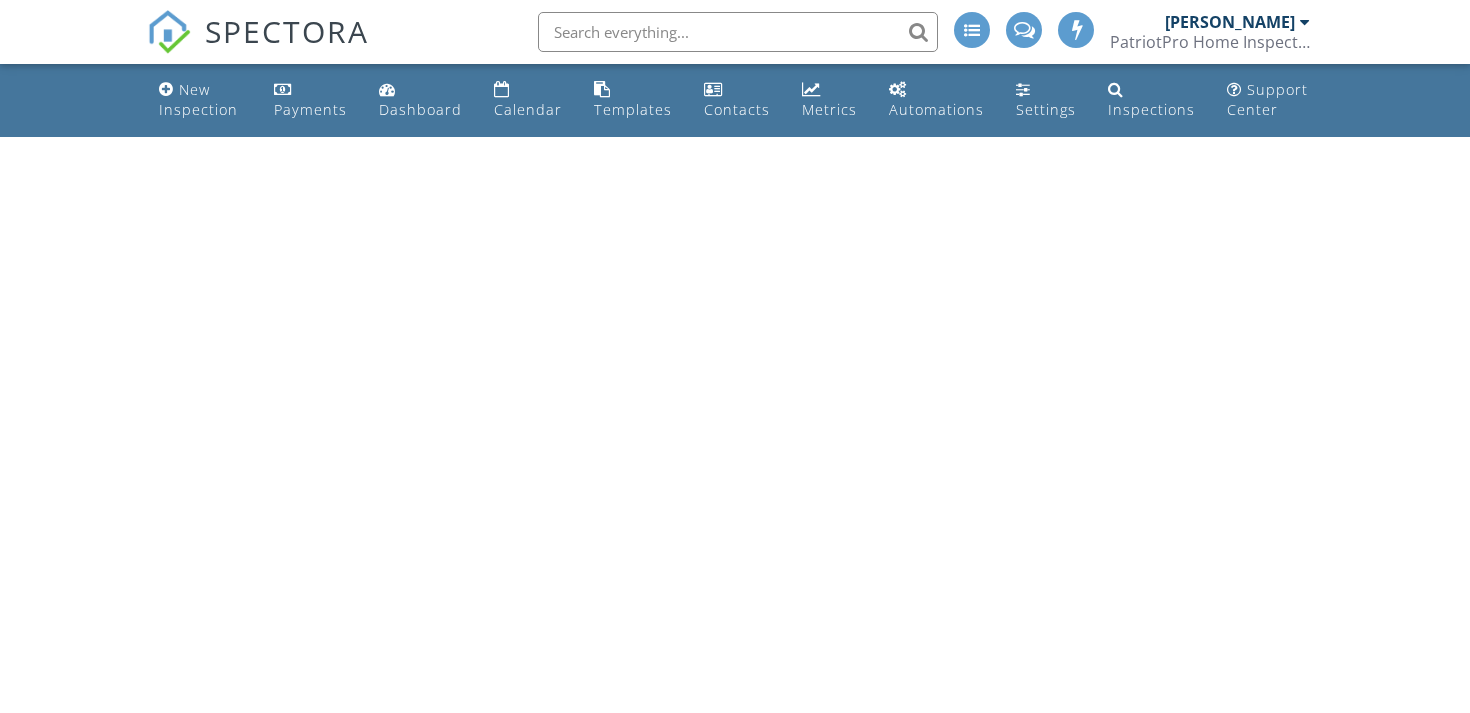 scroll, scrollTop: 0, scrollLeft: 0, axis: both 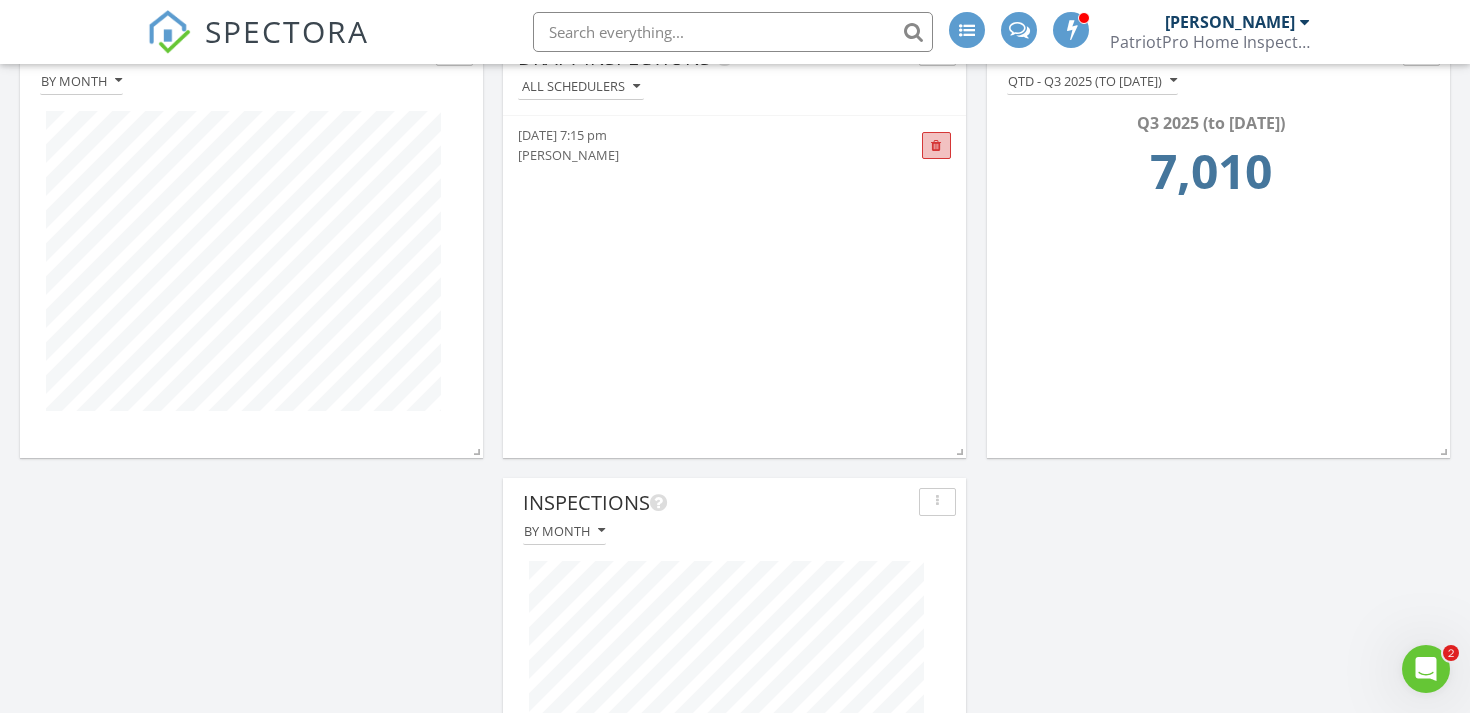 click at bounding box center [936, 146] 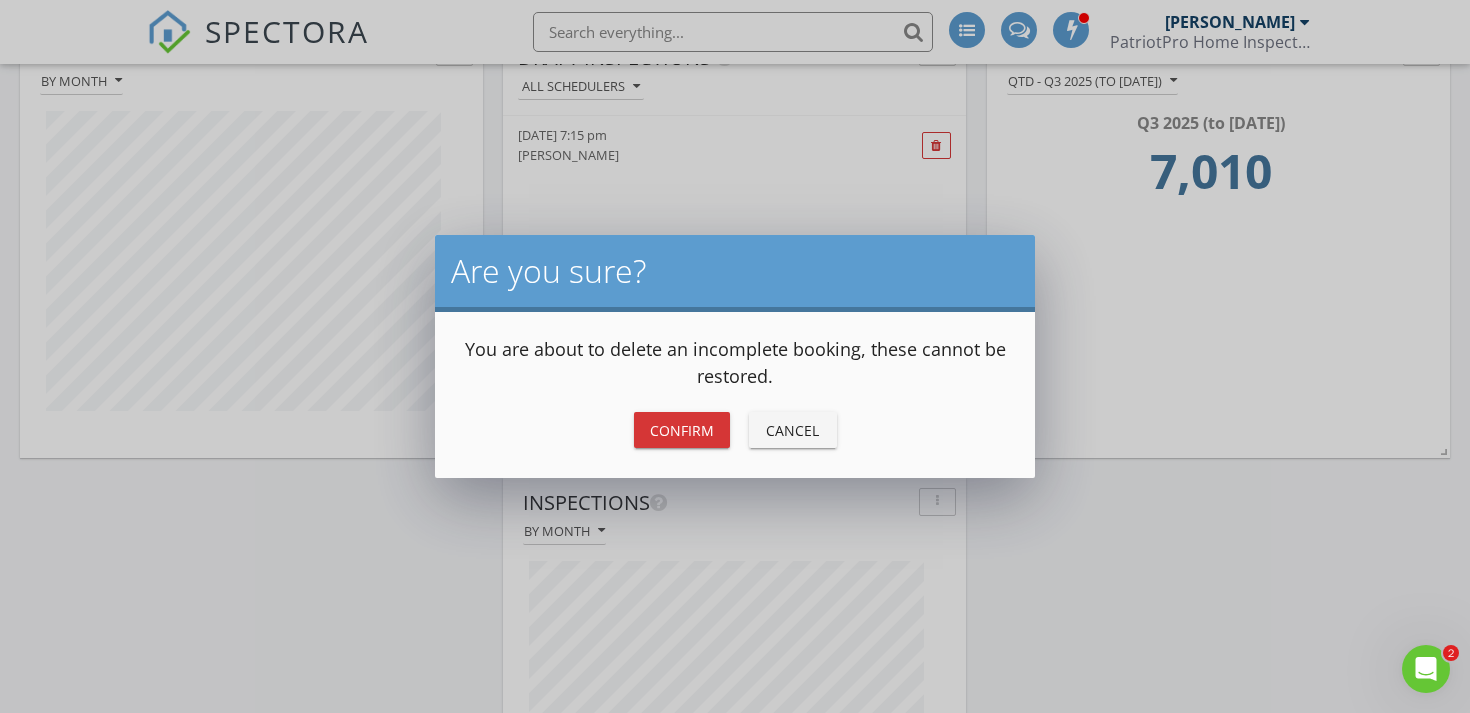 click on "Confirm" at bounding box center [682, 430] 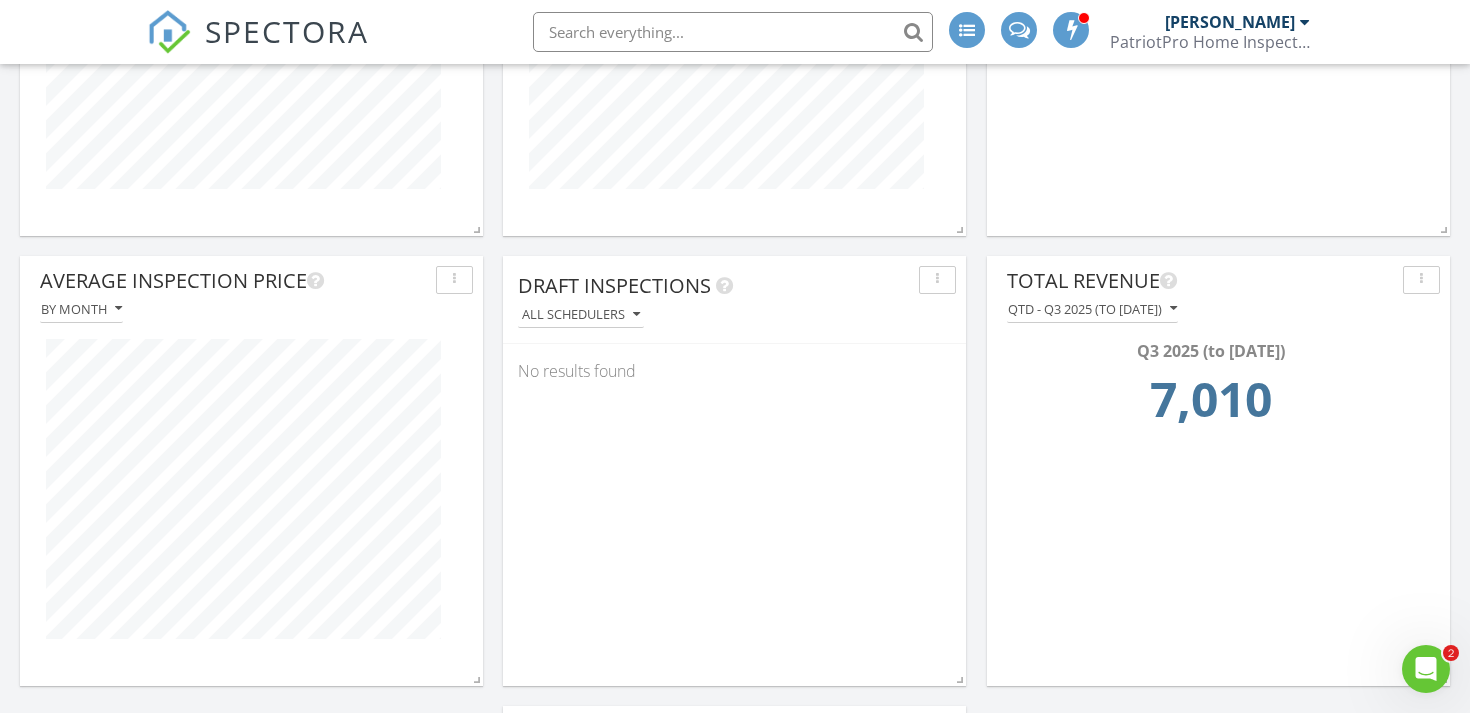 scroll, scrollTop: 2290, scrollLeft: 0, axis: vertical 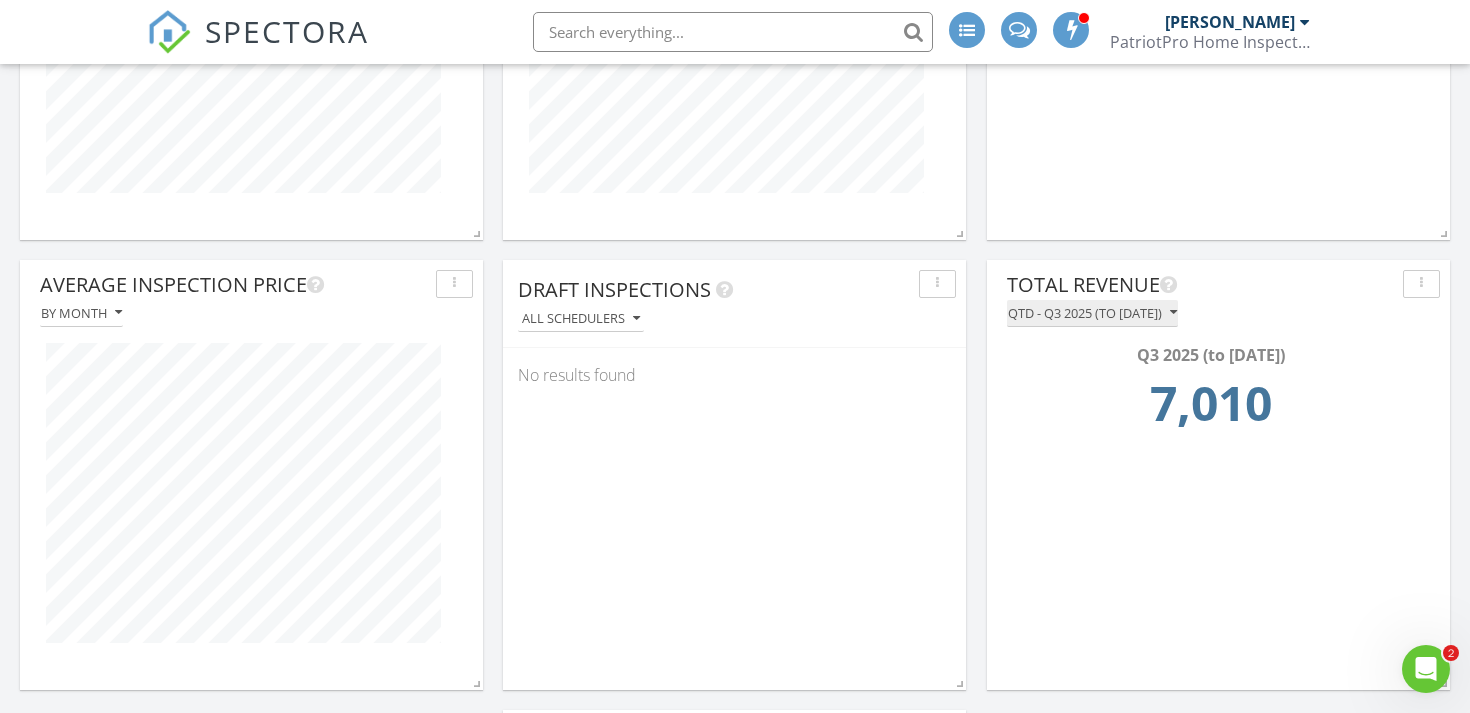click on "QTD - Q3 2025 (to [DATE])" at bounding box center (1092, 313) 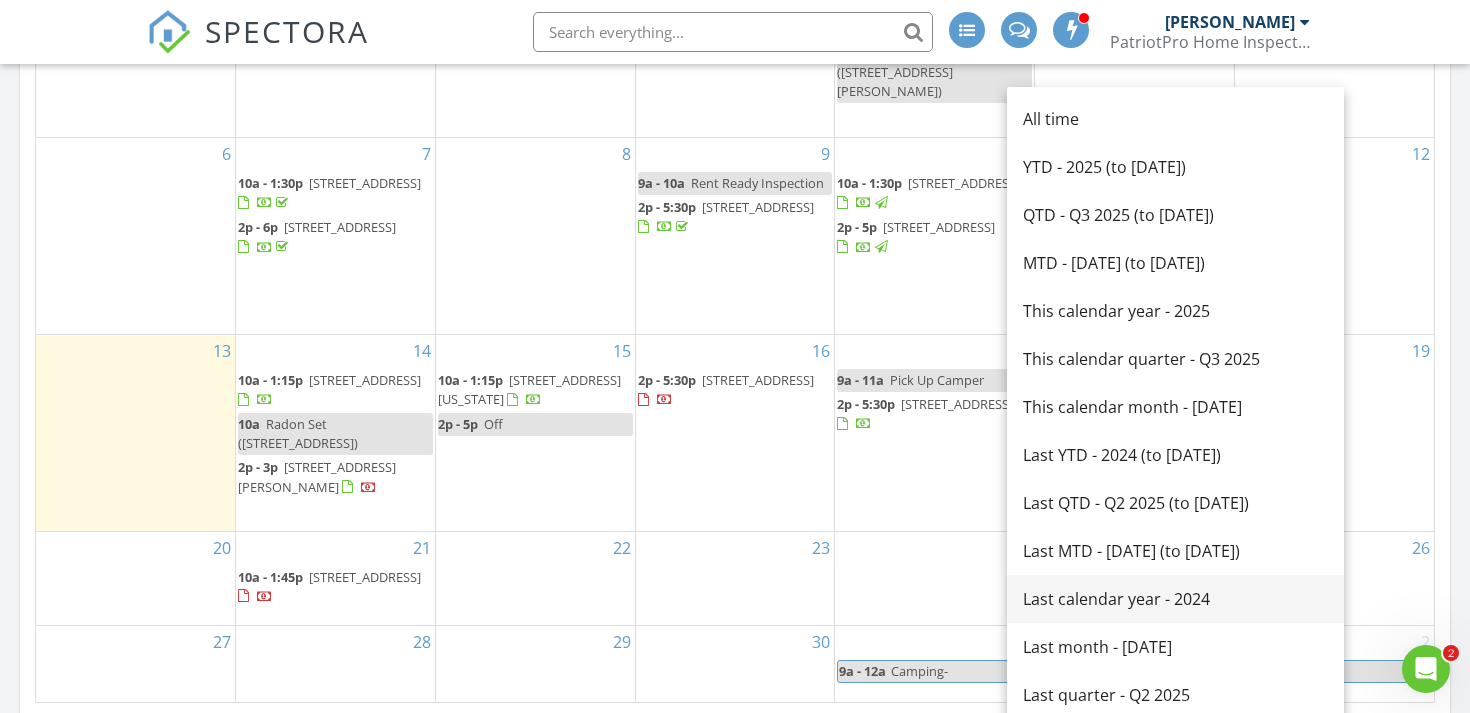 scroll, scrollTop: 1349, scrollLeft: 0, axis: vertical 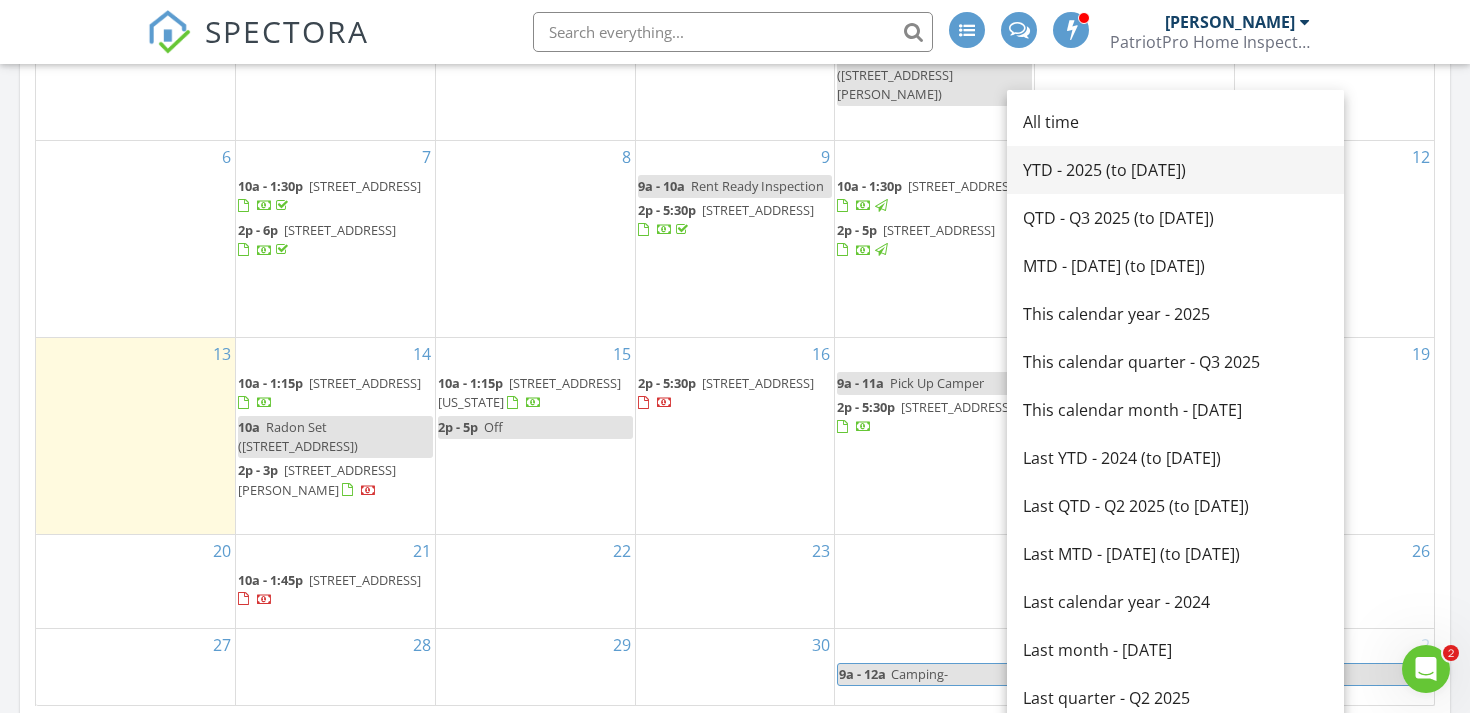click on "YTD - 2025 (to [DATE])" at bounding box center (1175, 170) 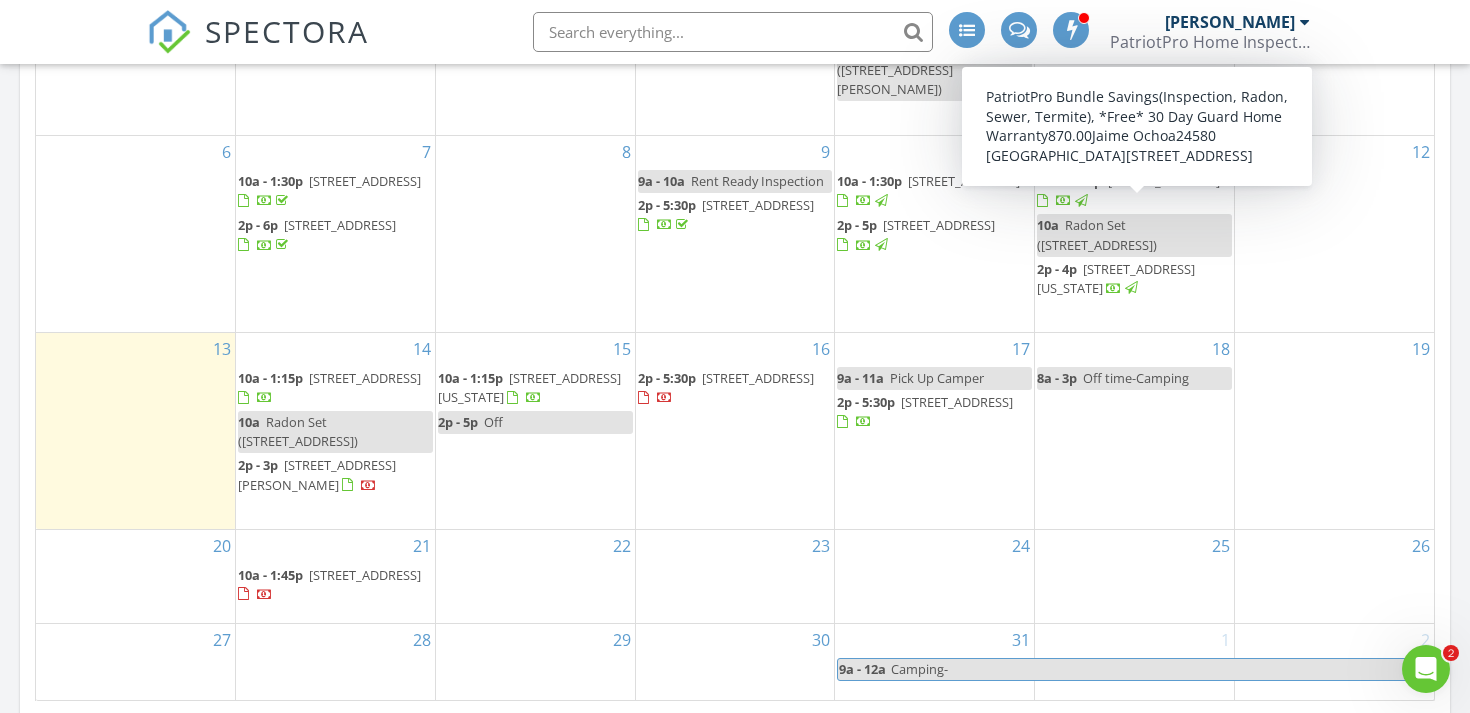 scroll, scrollTop: 1349, scrollLeft: 0, axis: vertical 